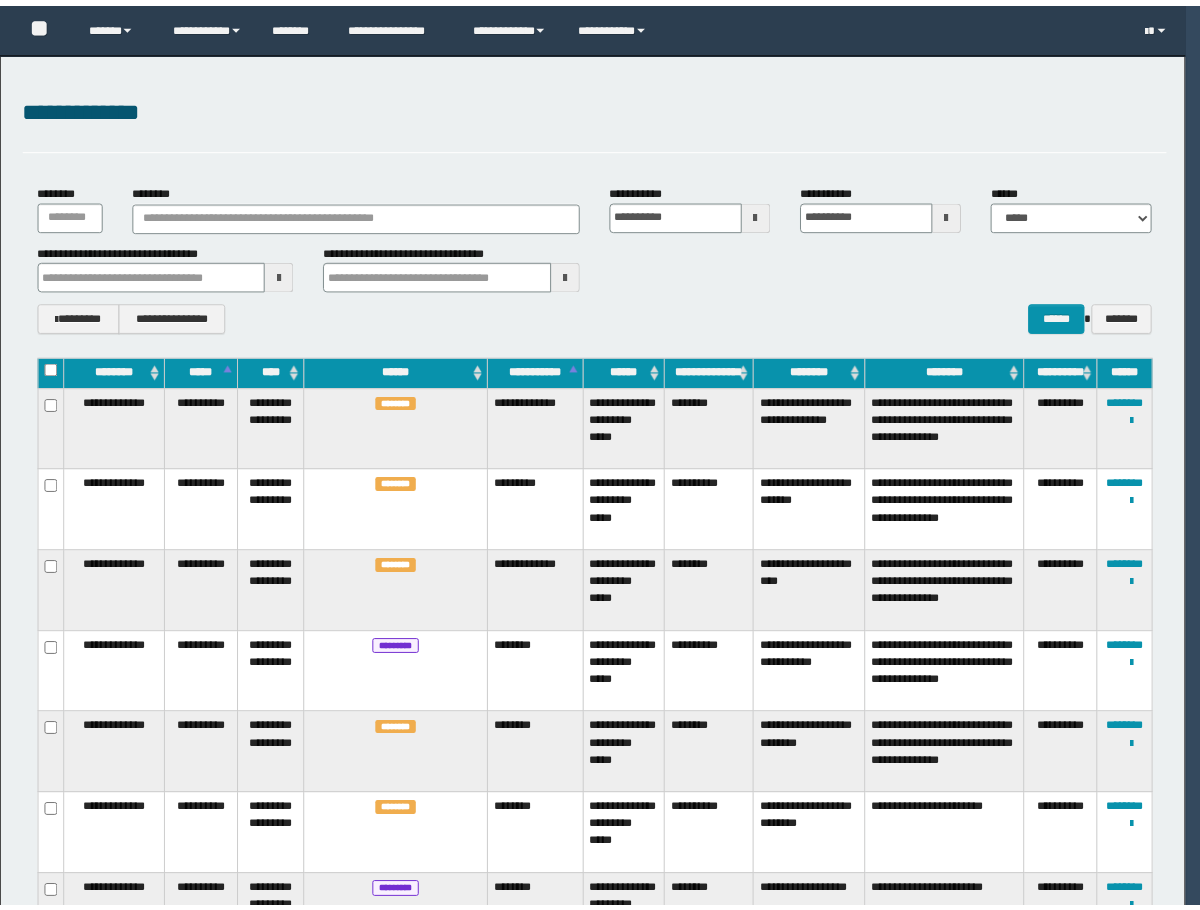 scroll, scrollTop: 0, scrollLeft: 0, axis: both 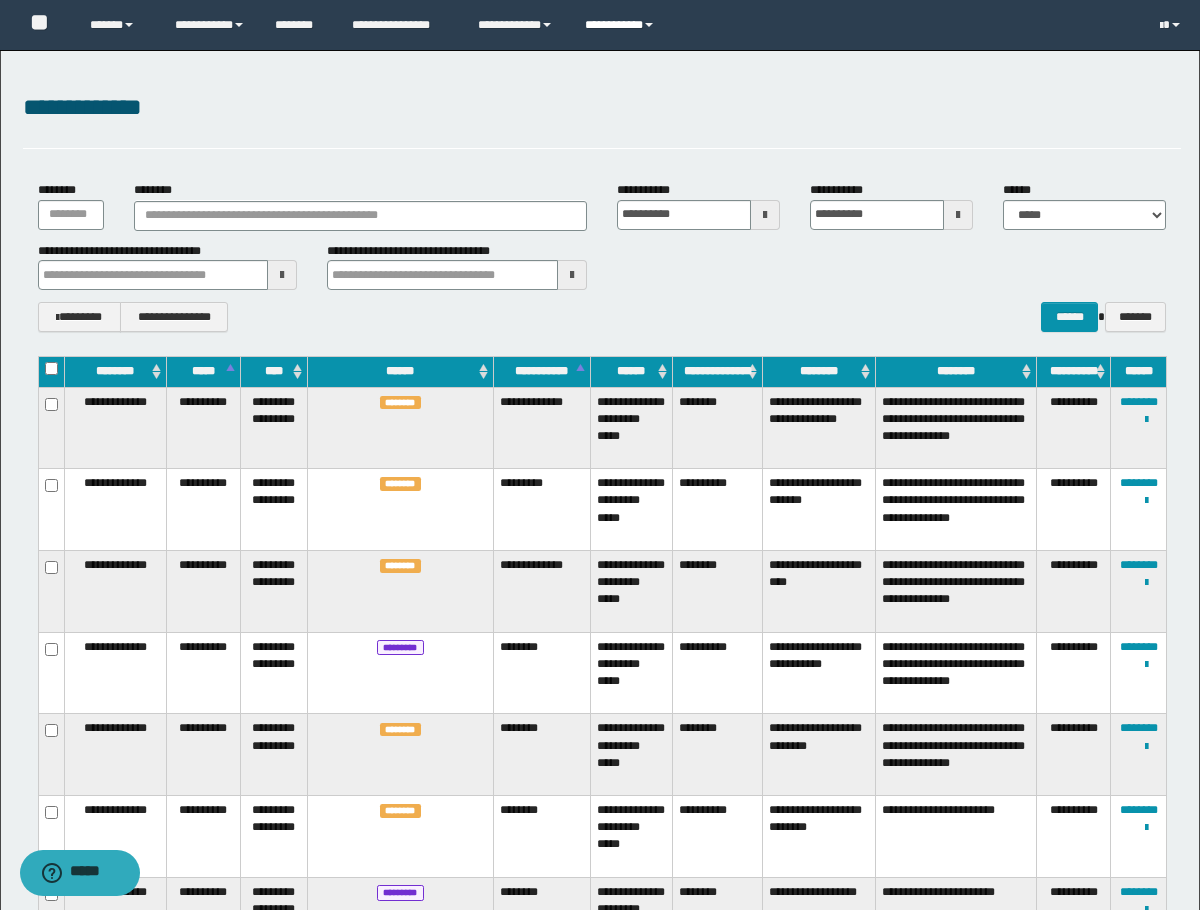 click on "**********" at bounding box center [622, 25] 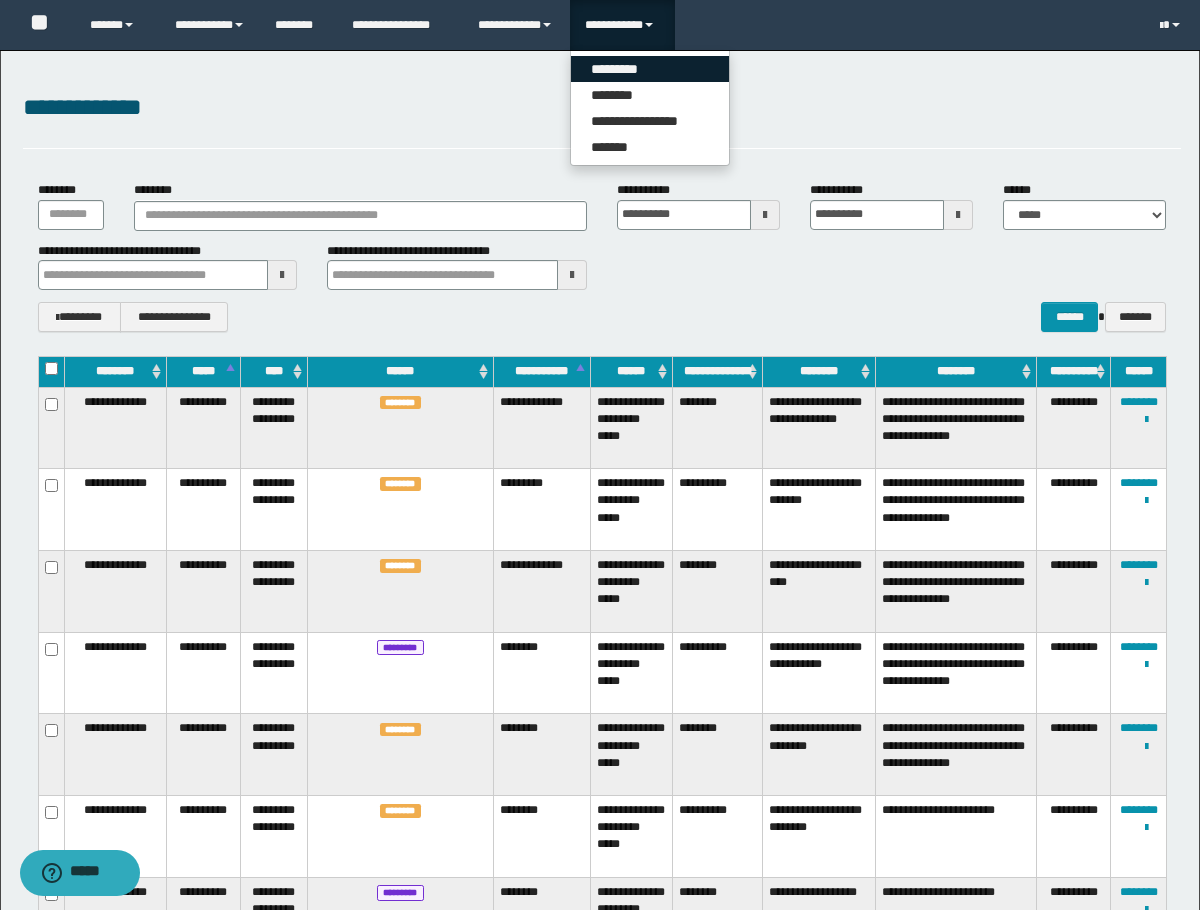 click on "*********" at bounding box center [650, 69] 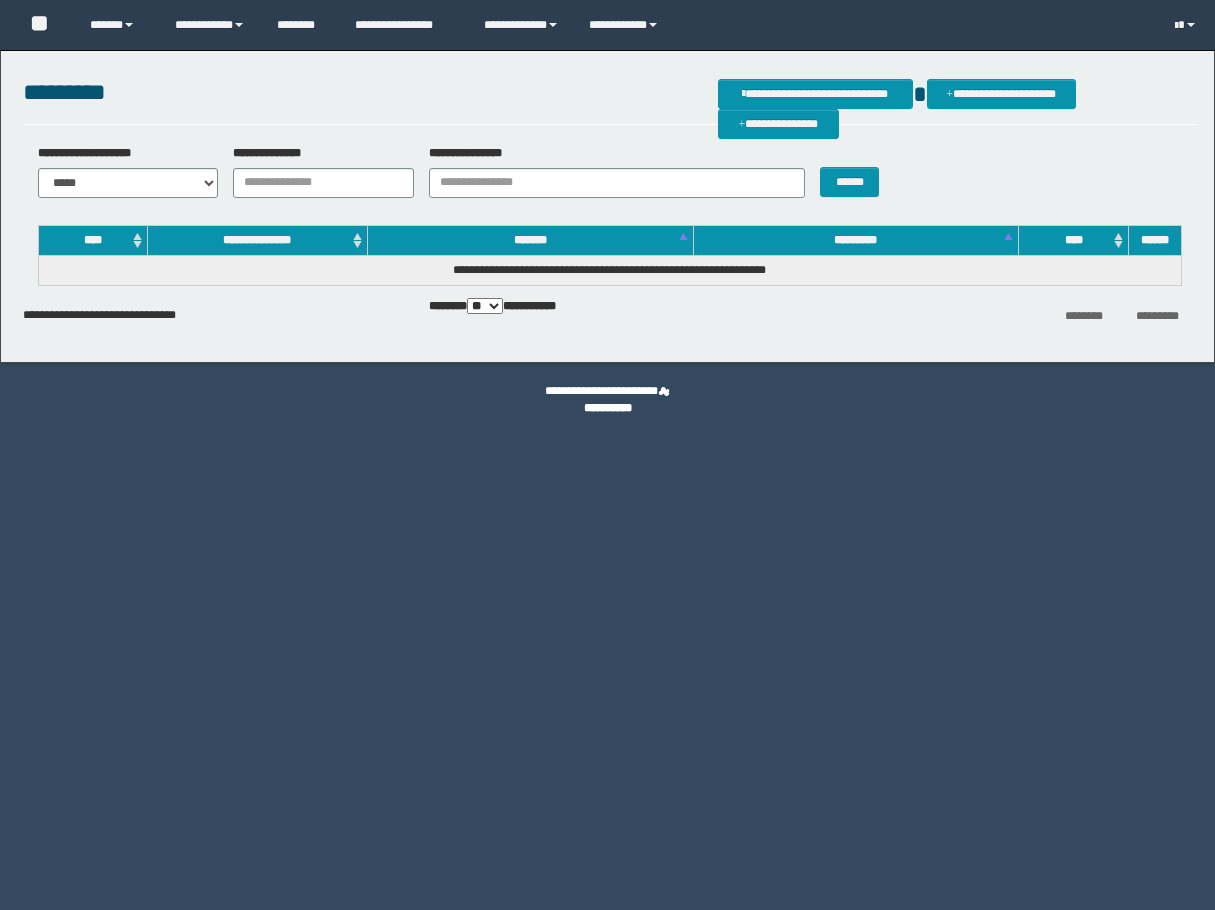 scroll, scrollTop: 0, scrollLeft: 0, axis: both 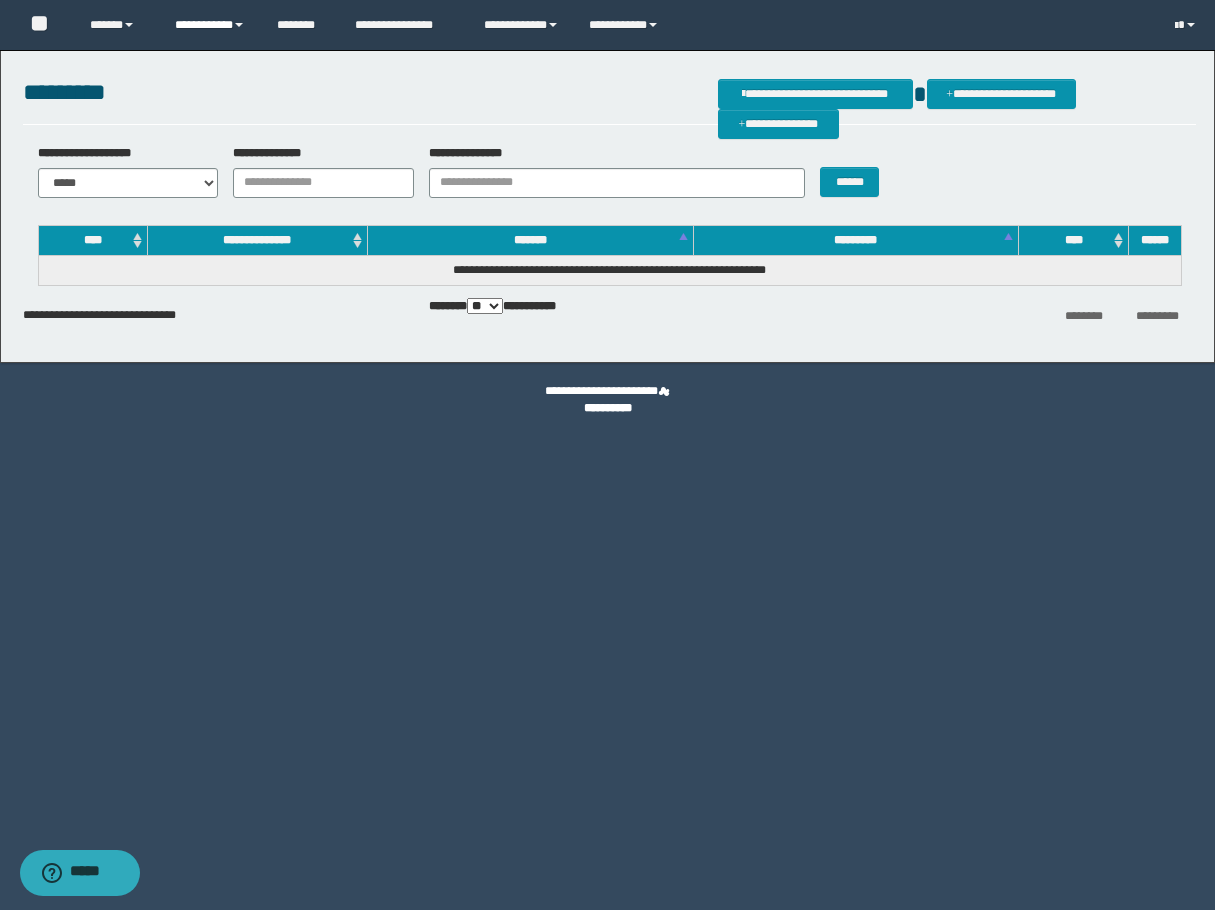 click on "**********" at bounding box center [210, 25] 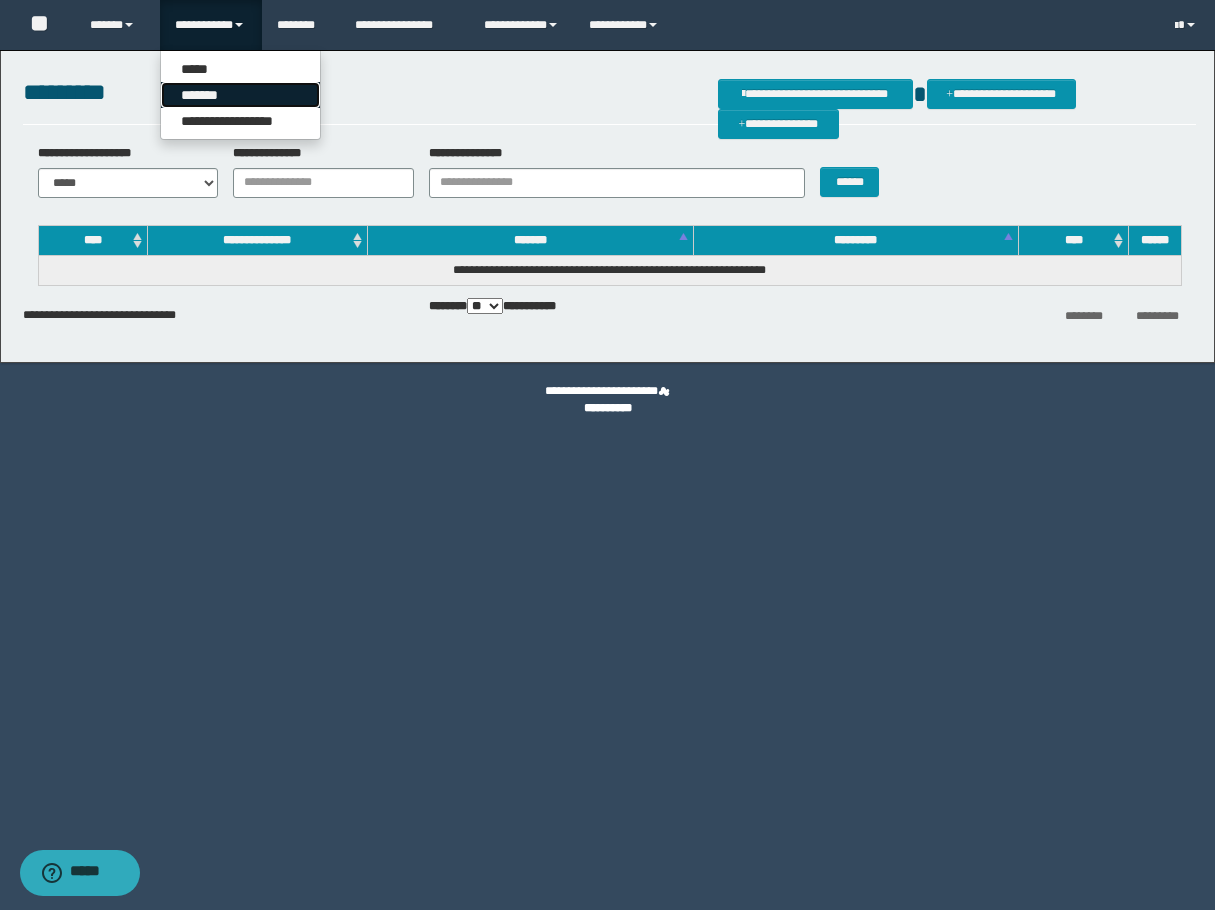 click on "*******" at bounding box center [240, 95] 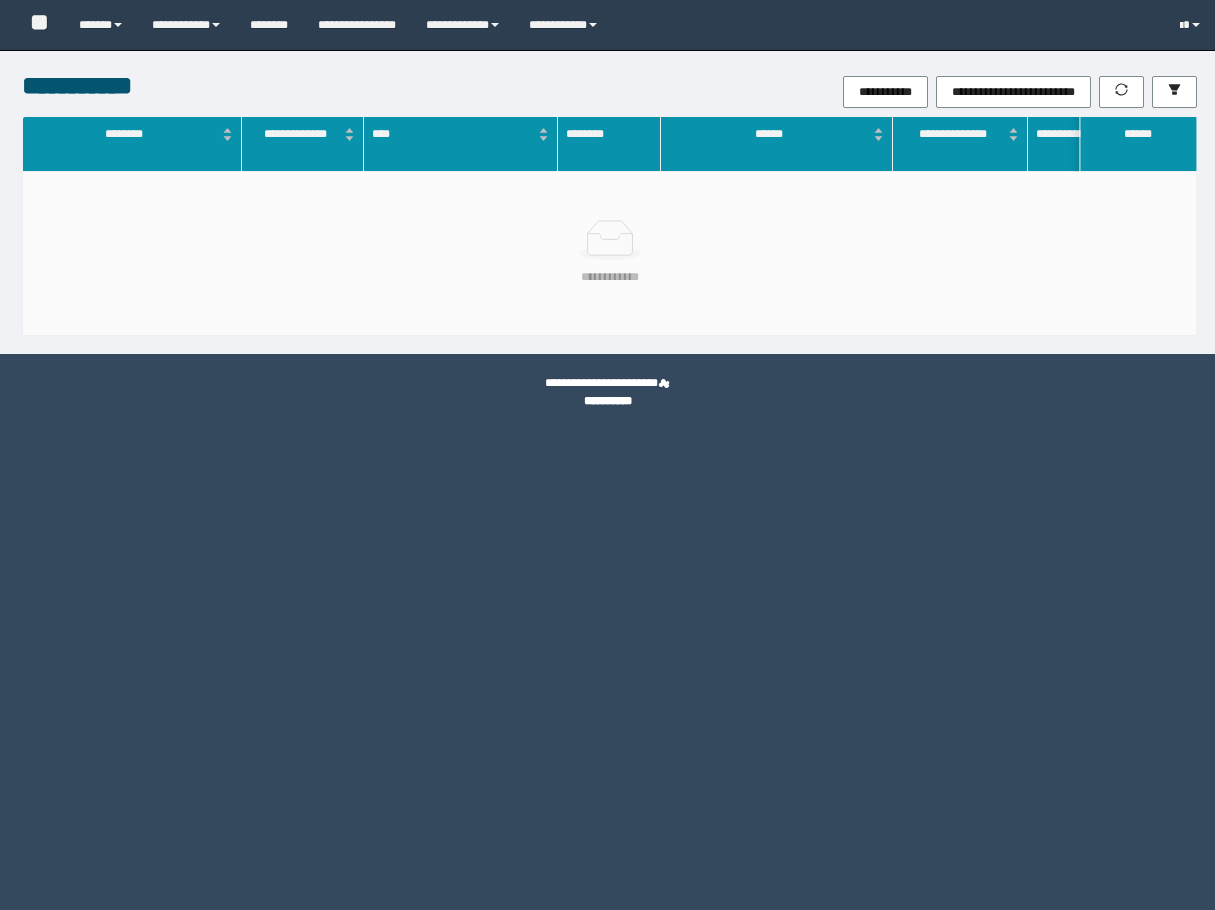 scroll, scrollTop: 0, scrollLeft: 0, axis: both 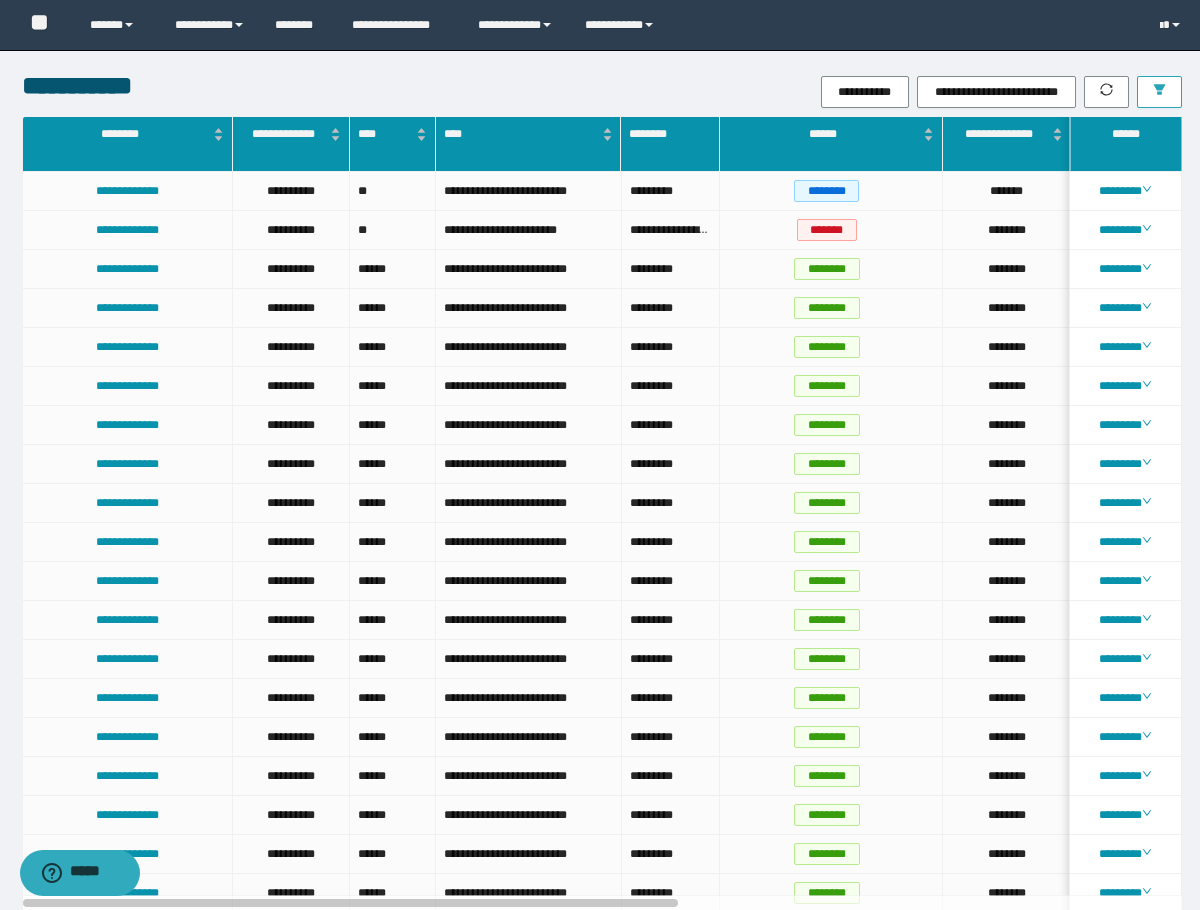 click at bounding box center [1159, 92] 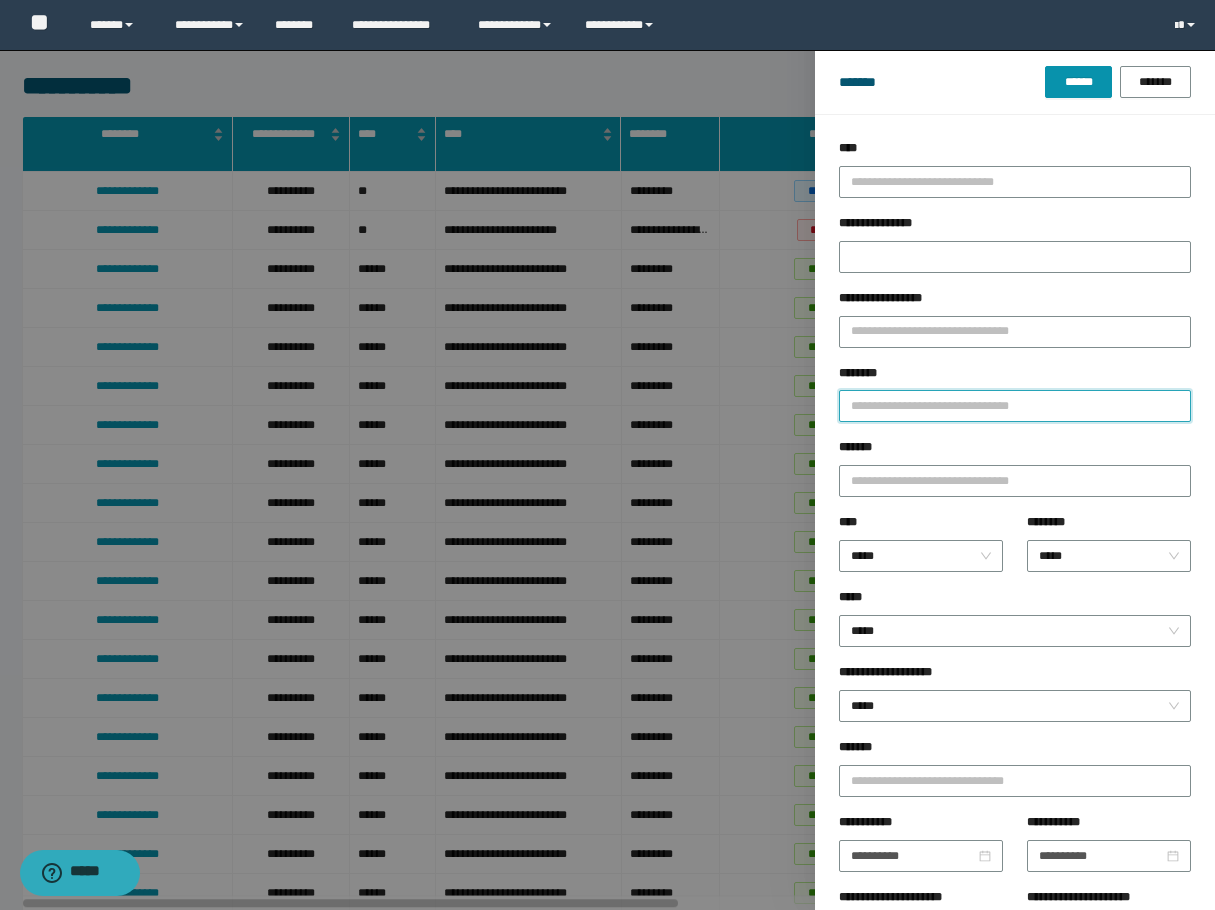 click on "********" at bounding box center [1015, 406] 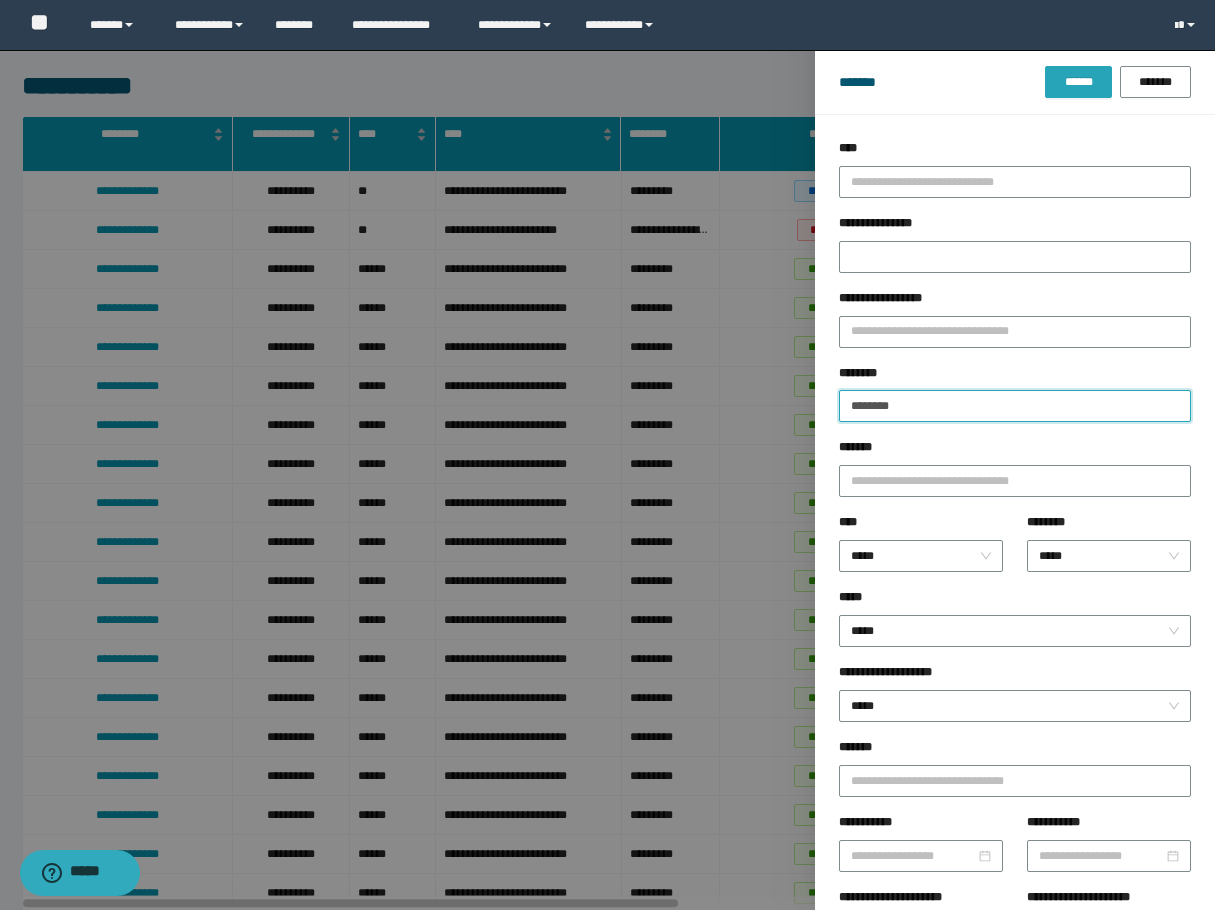 type on "********" 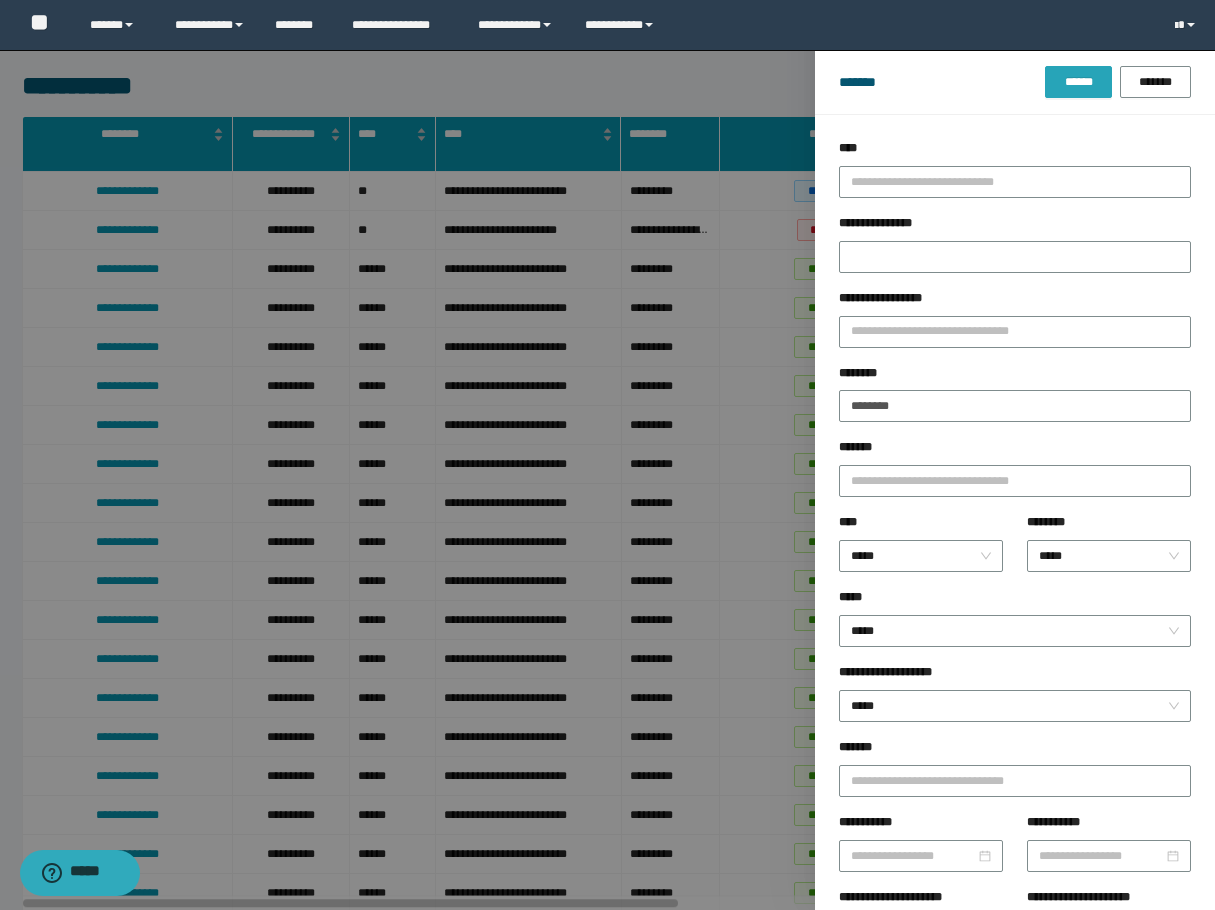 click on "******" at bounding box center (1078, 82) 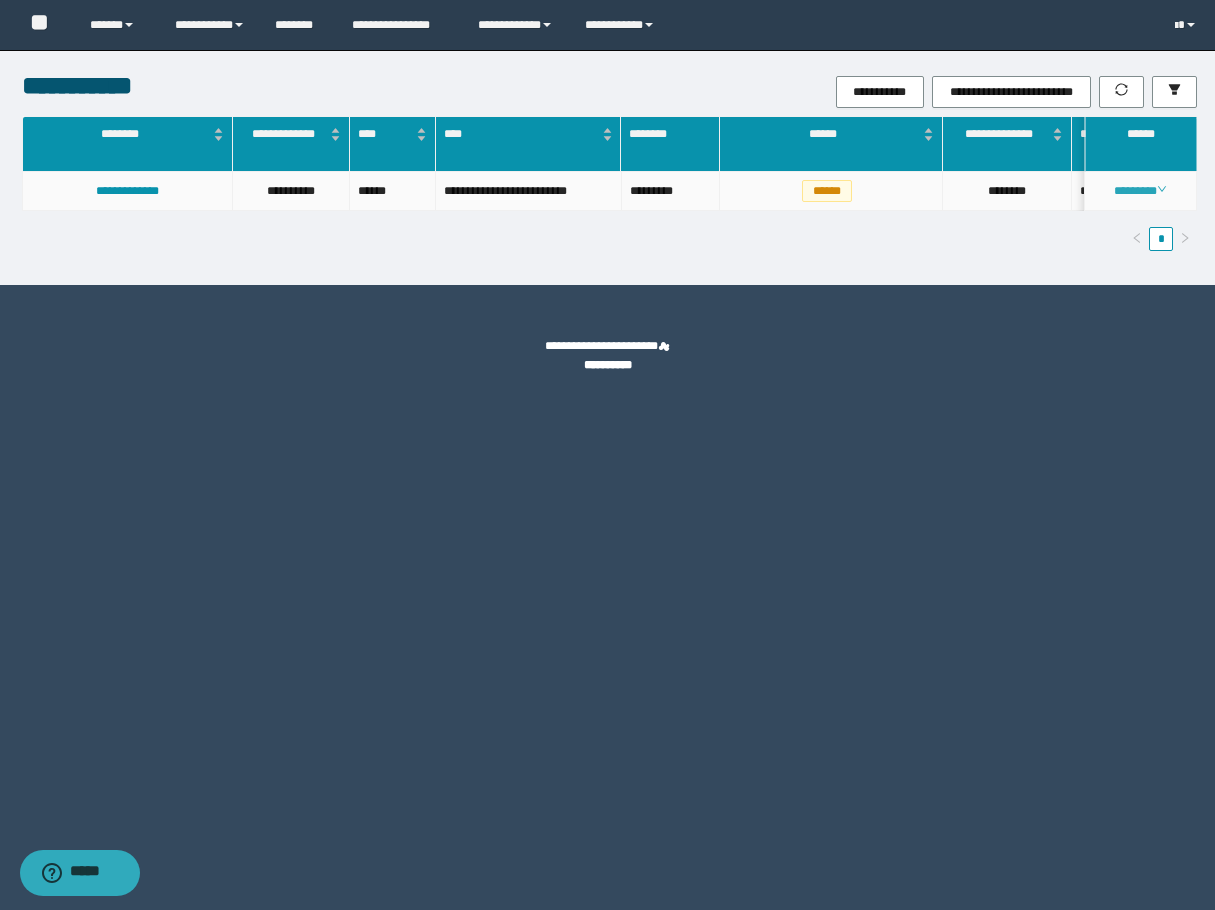 click on "********" at bounding box center (1140, 191) 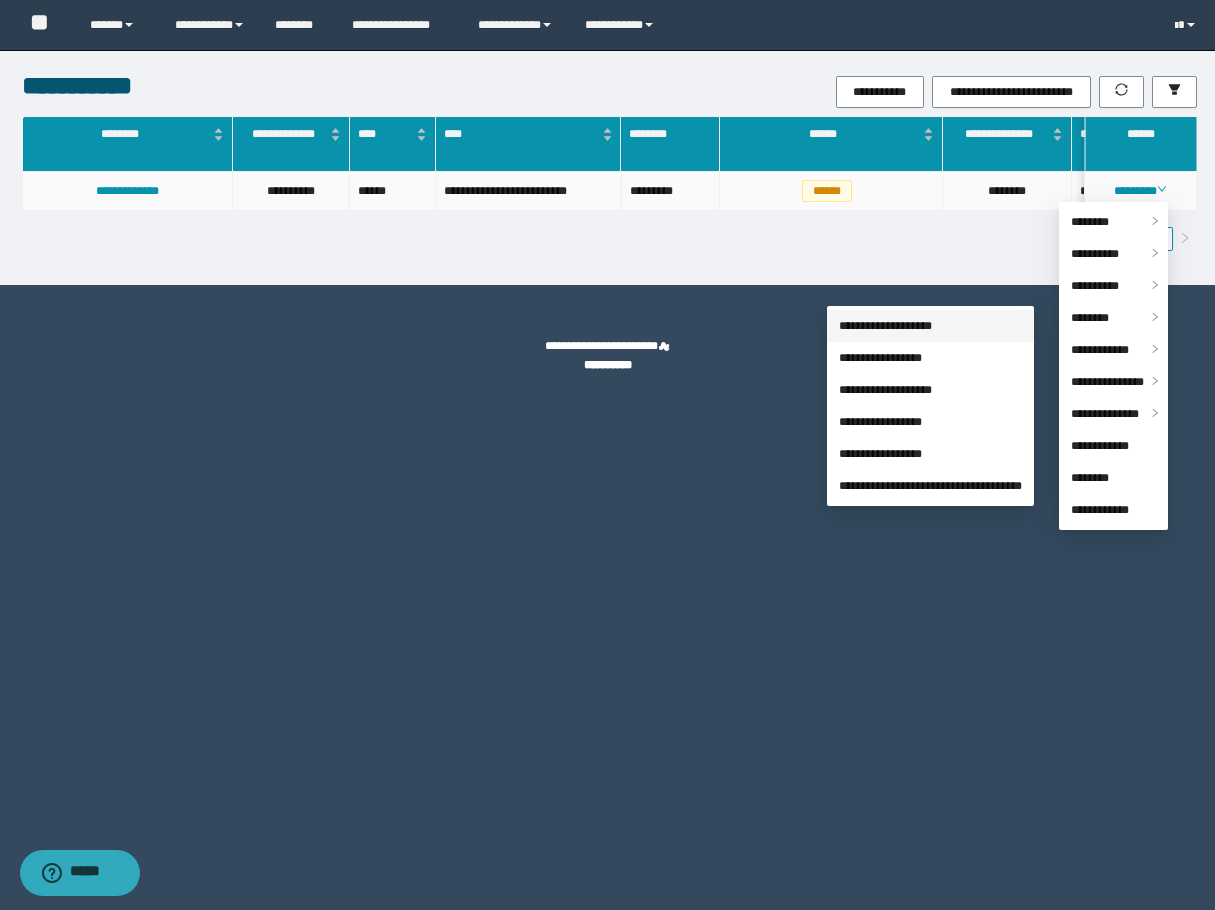 click on "**********" at bounding box center (885, 326) 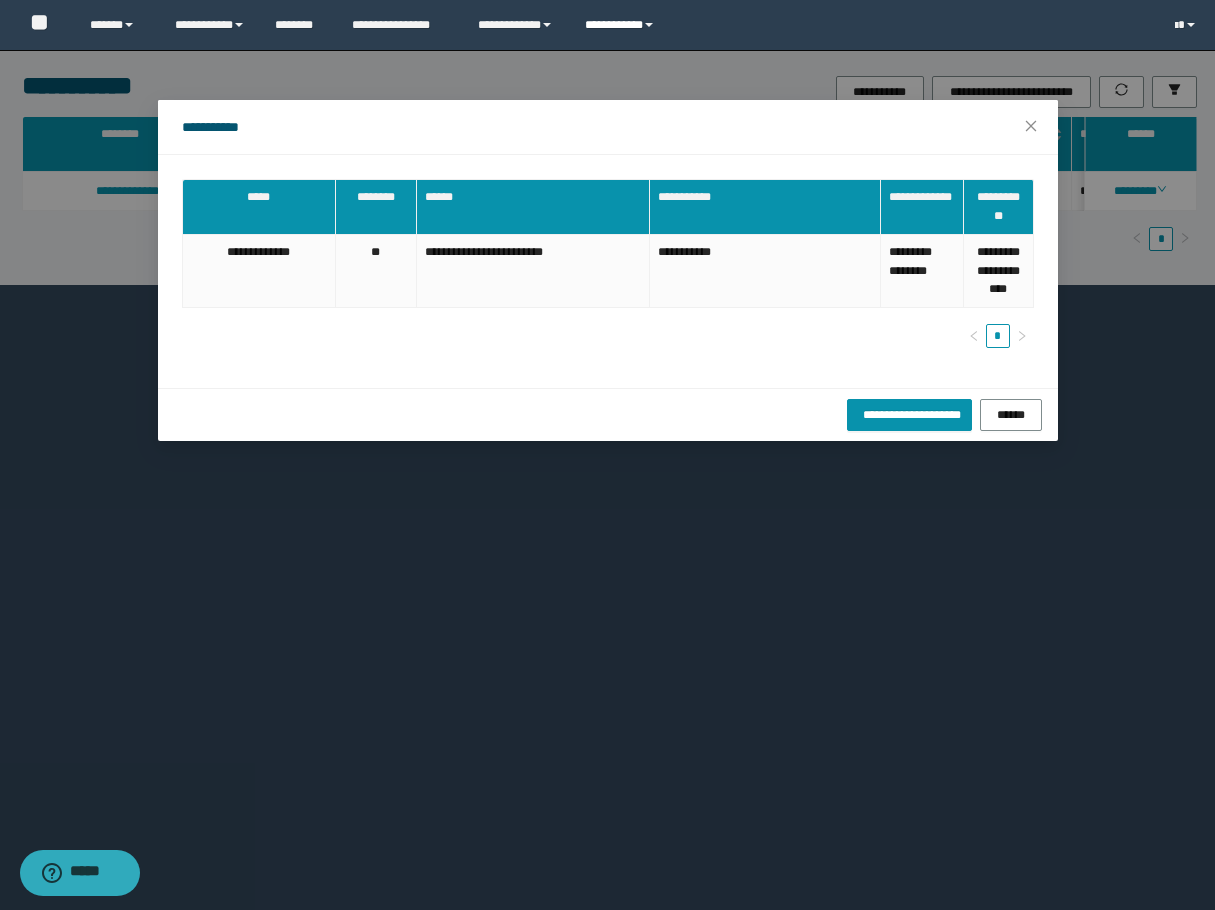 click on "**********" at bounding box center [622, 25] 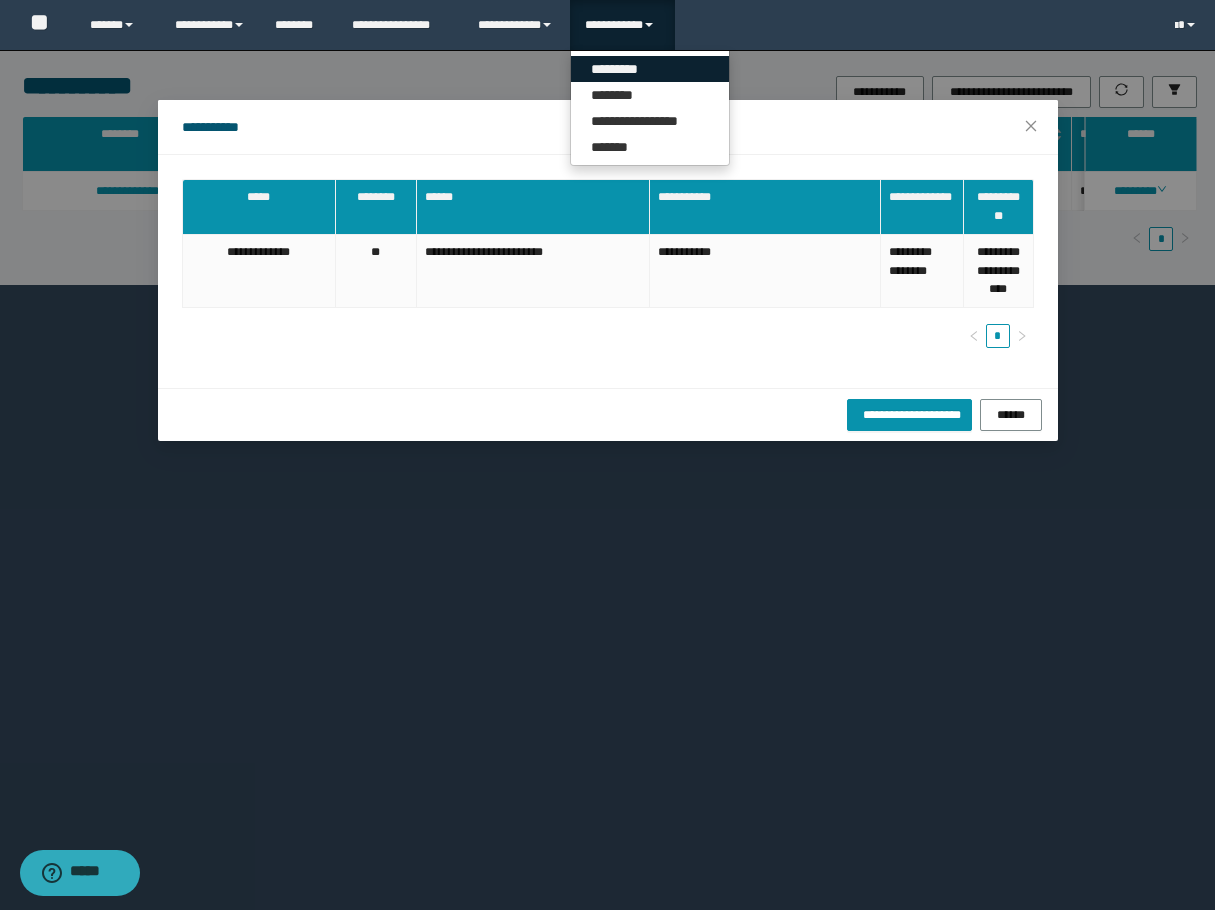 click on "*********" at bounding box center (650, 69) 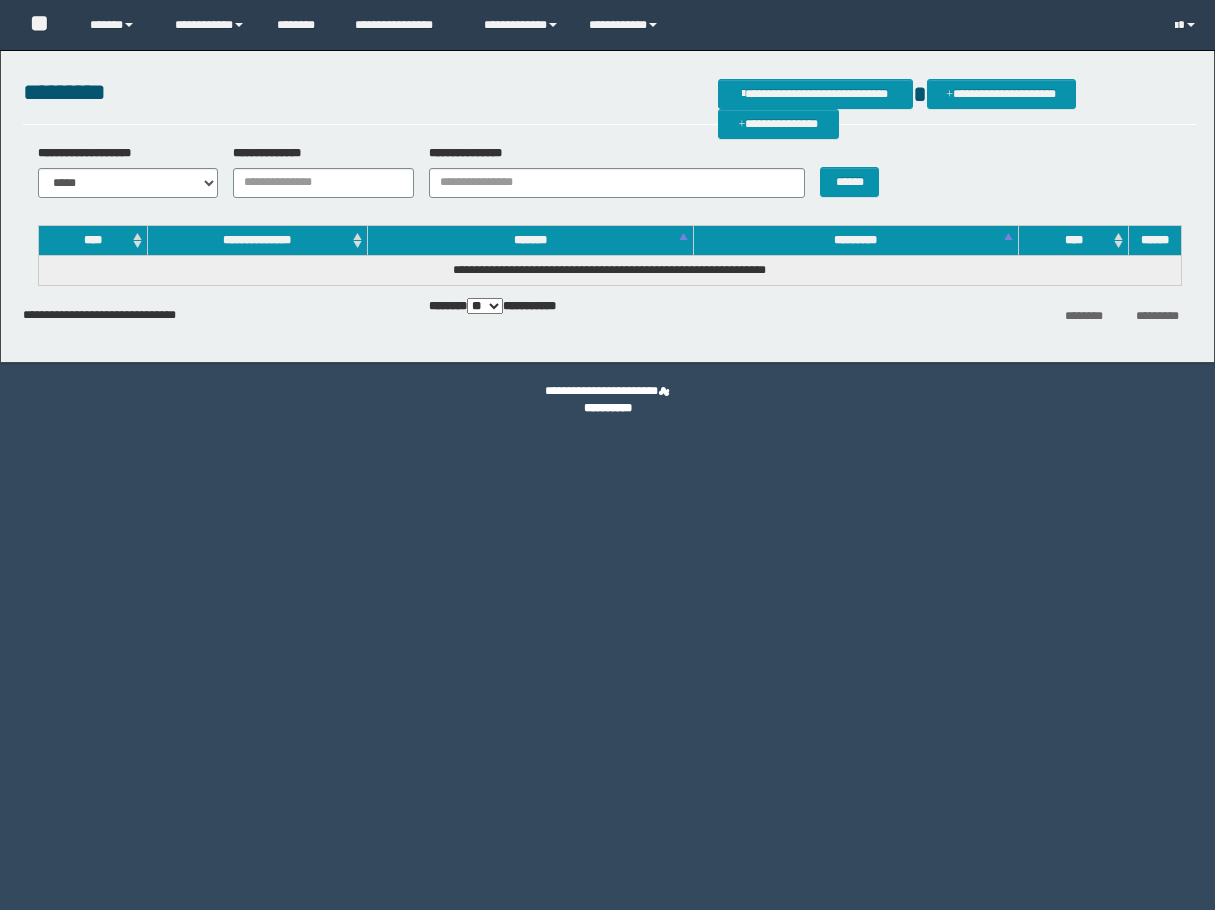 scroll, scrollTop: 0, scrollLeft: 0, axis: both 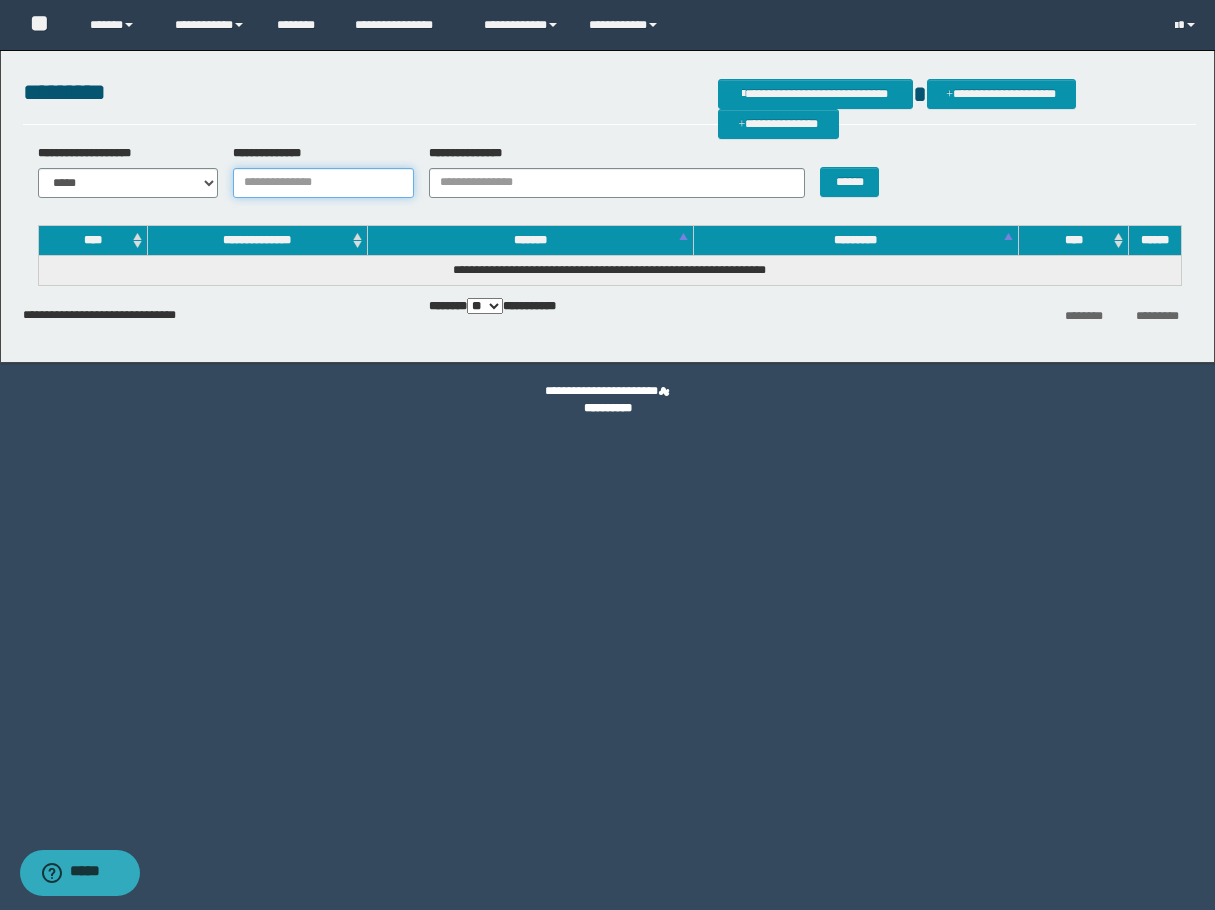 click on "**********" at bounding box center [323, 183] 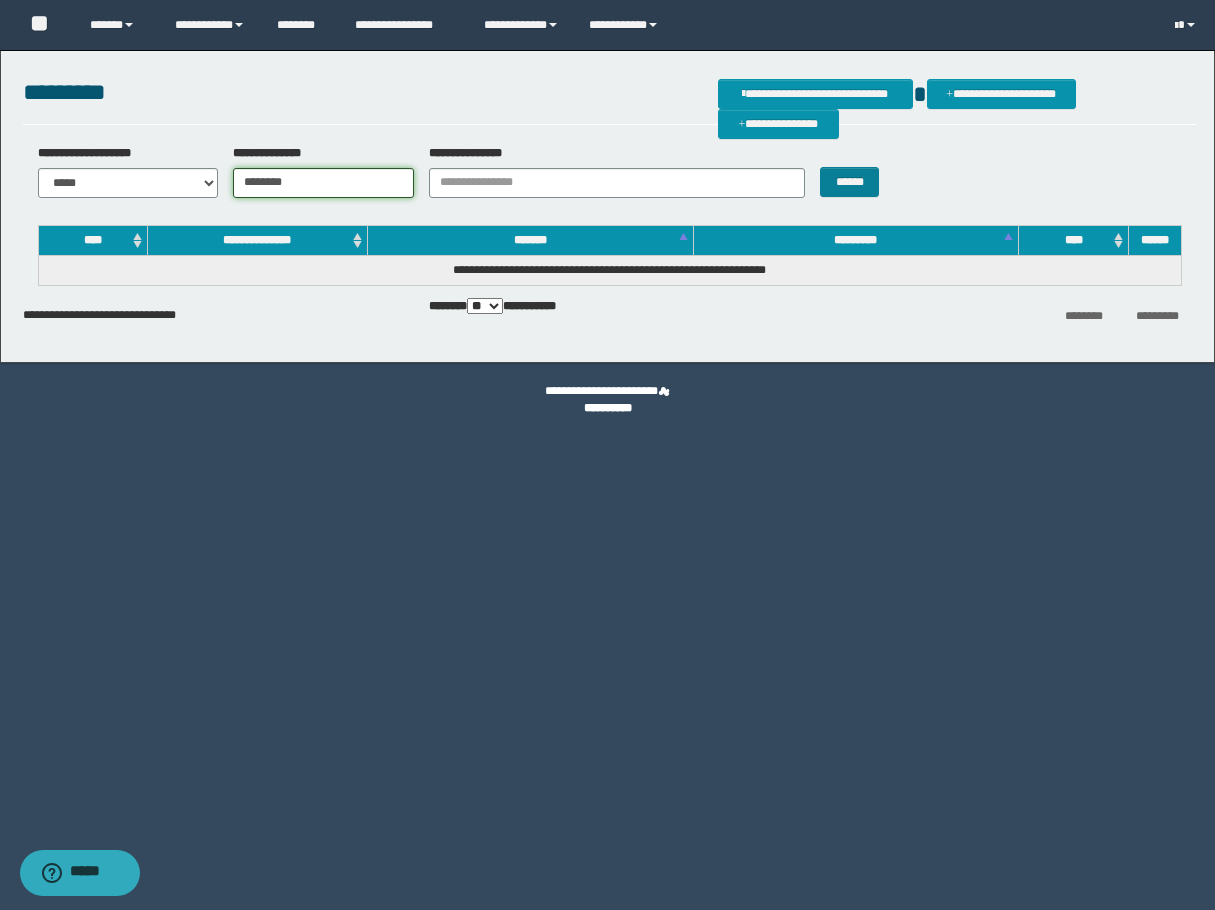 type on "********" 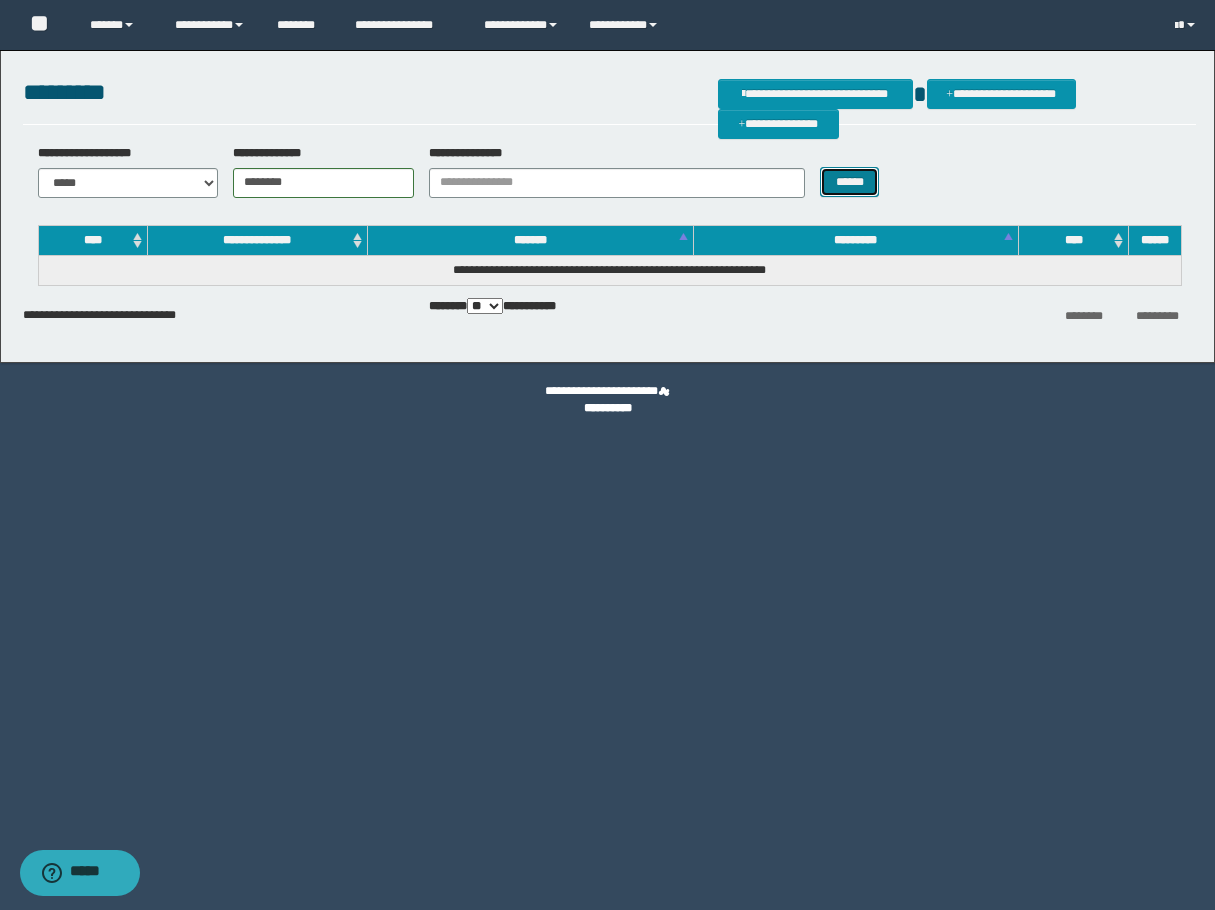 click on "******" at bounding box center [849, 182] 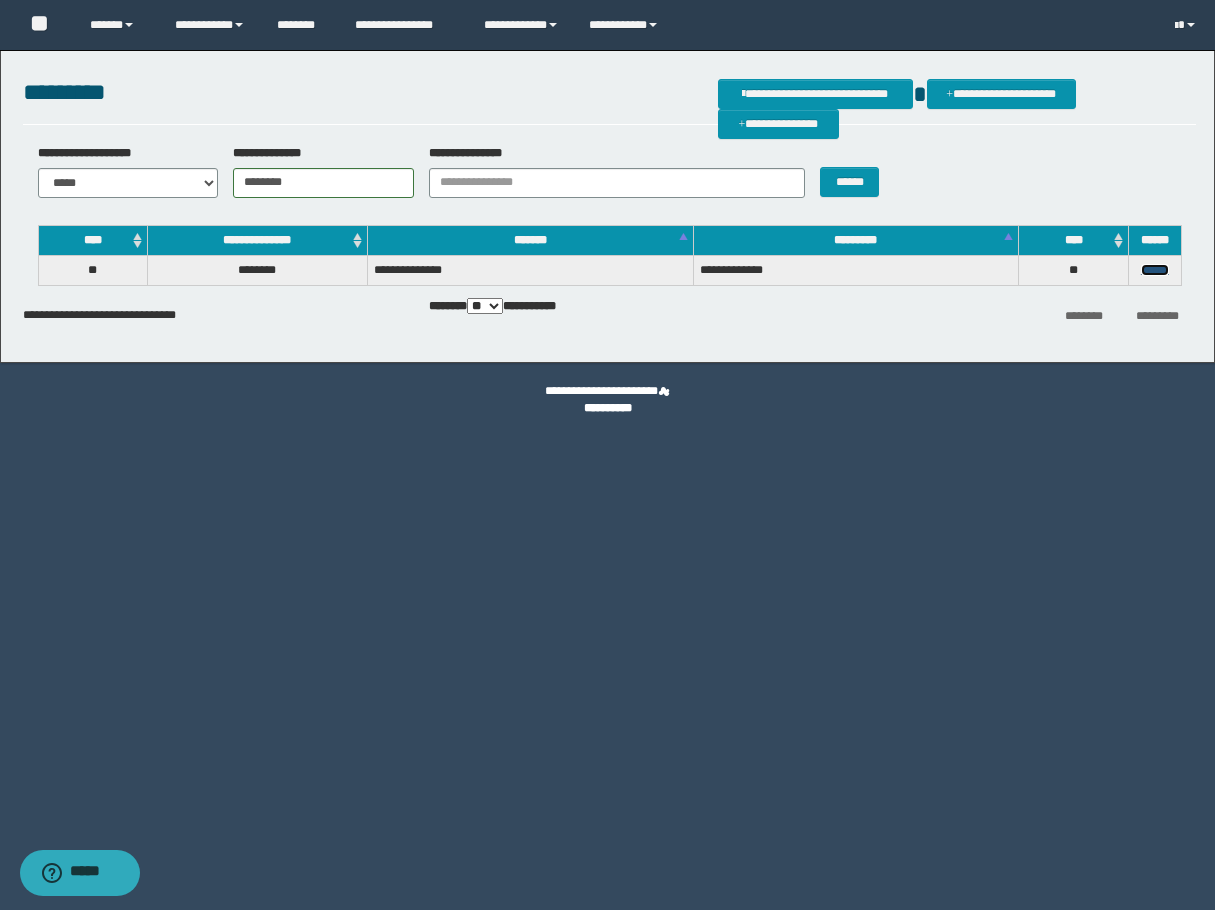 click on "******" at bounding box center [1155, 270] 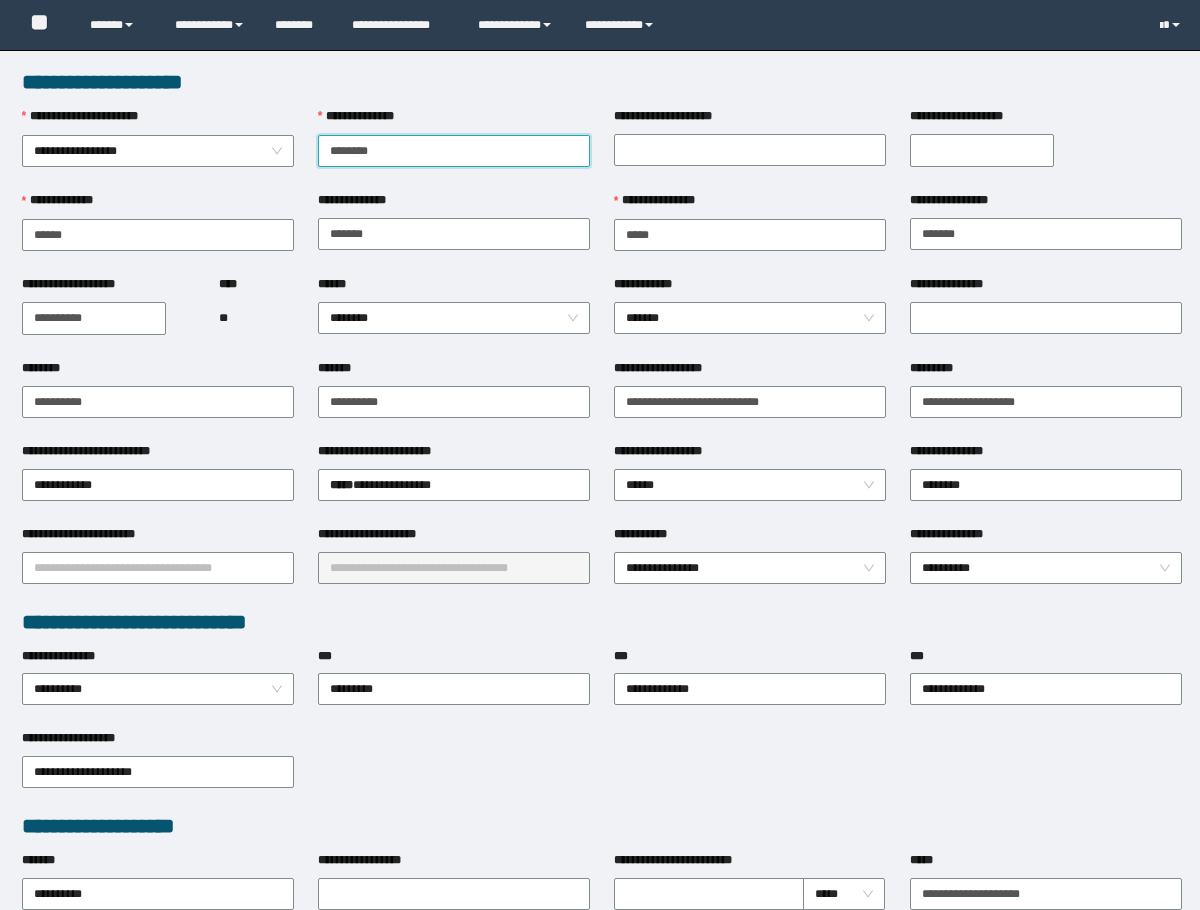 scroll, scrollTop: 0, scrollLeft: 0, axis: both 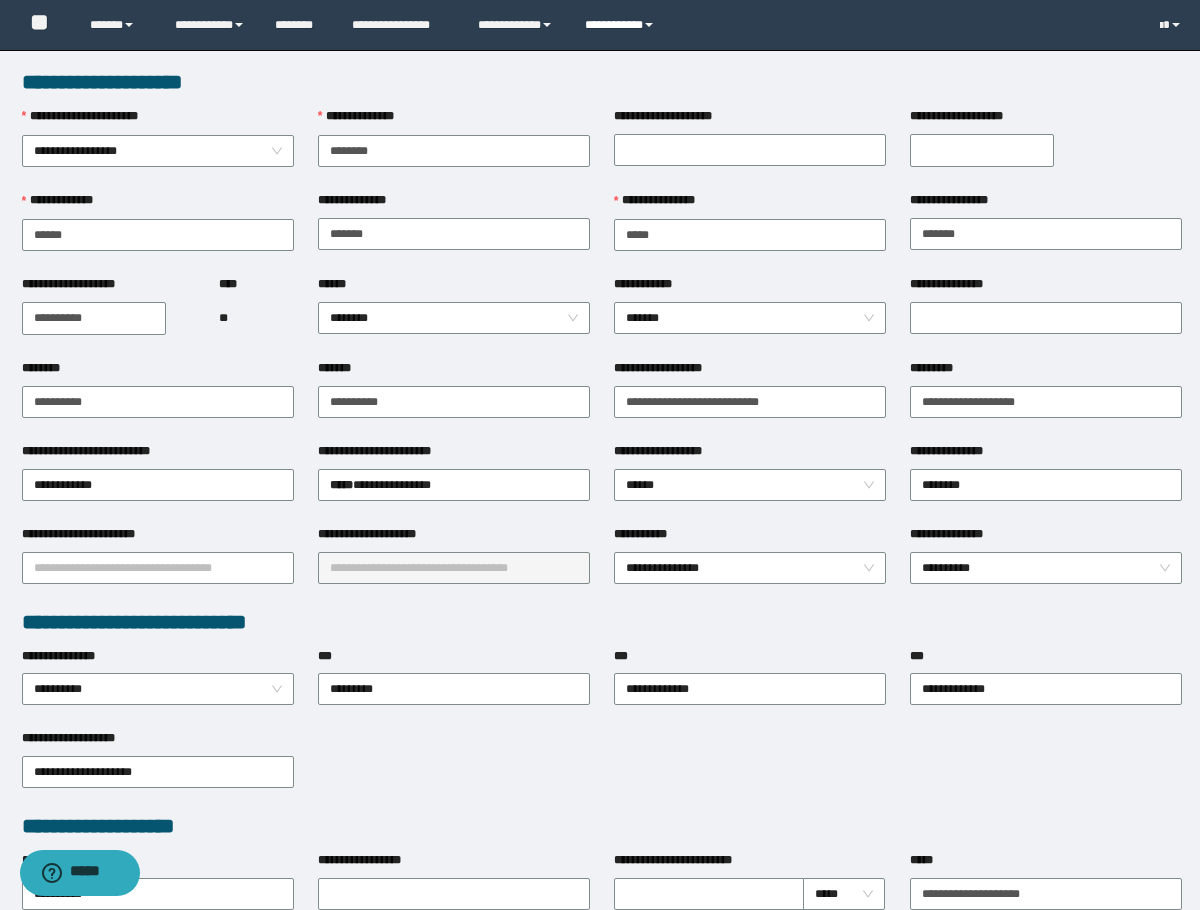 click on "**********" at bounding box center (622, 25) 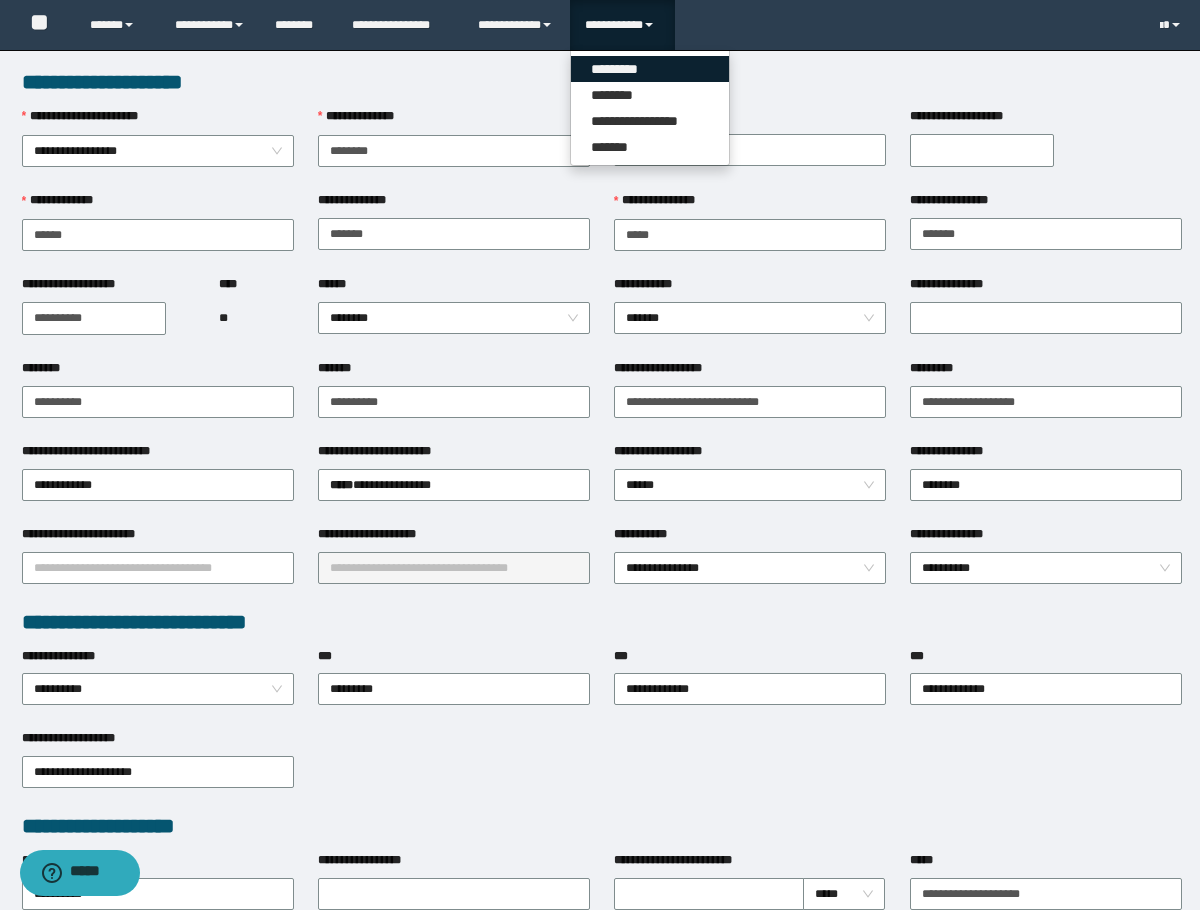 click on "*********" at bounding box center [650, 69] 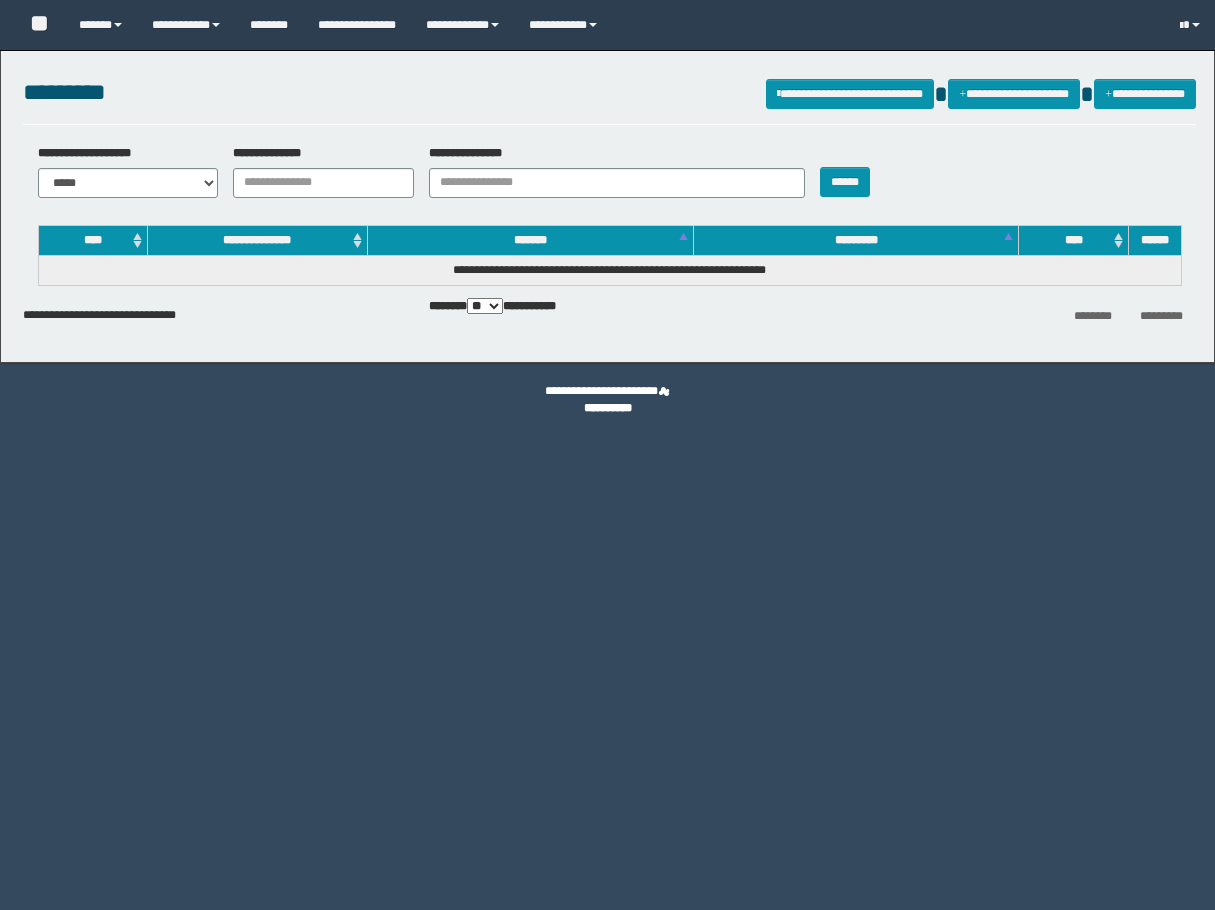 scroll, scrollTop: 0, scrollLeft: 0, axis: both 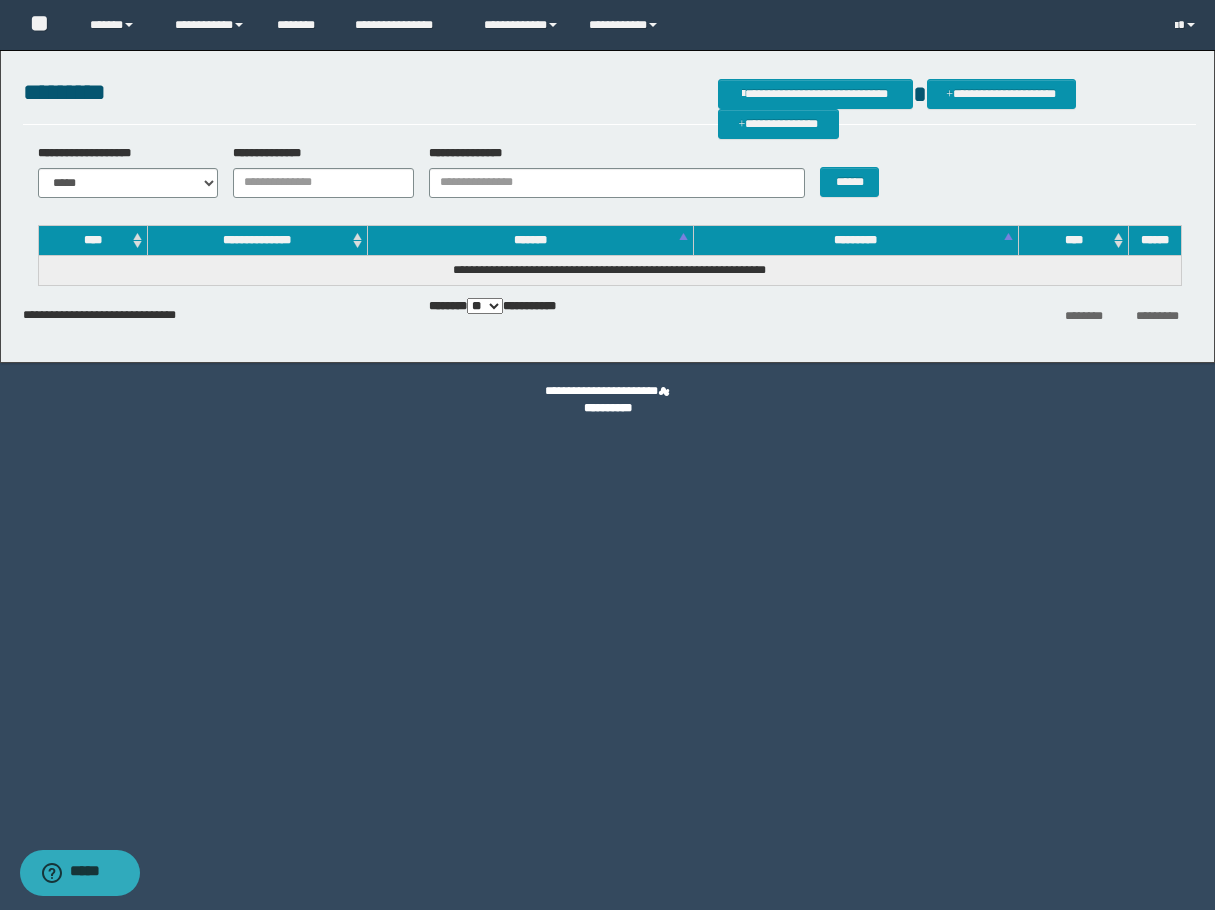 click on "**********" at bounding box center [609, 178] 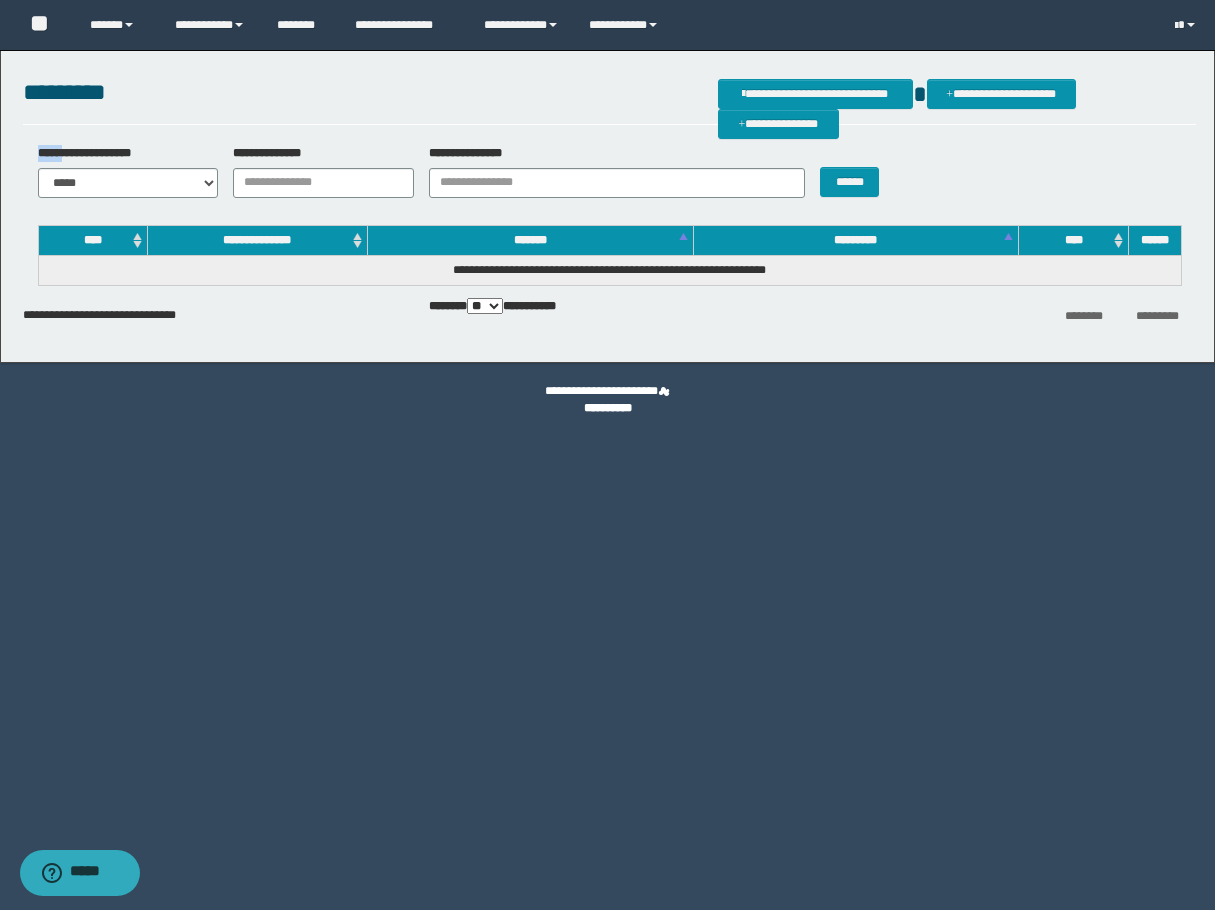 click on "**********" at bounding box center [609, 178] 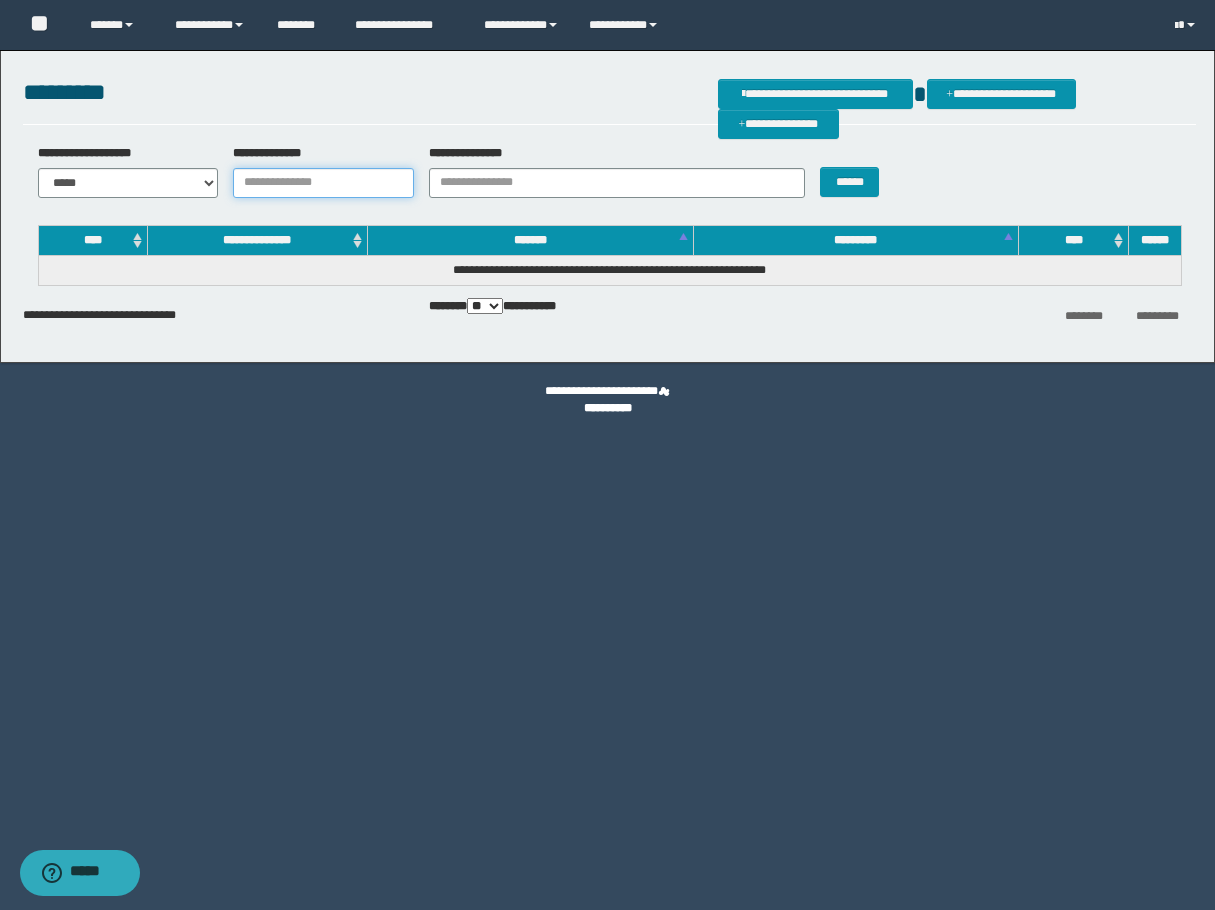click on "**********" at bounding box center (323, 183) 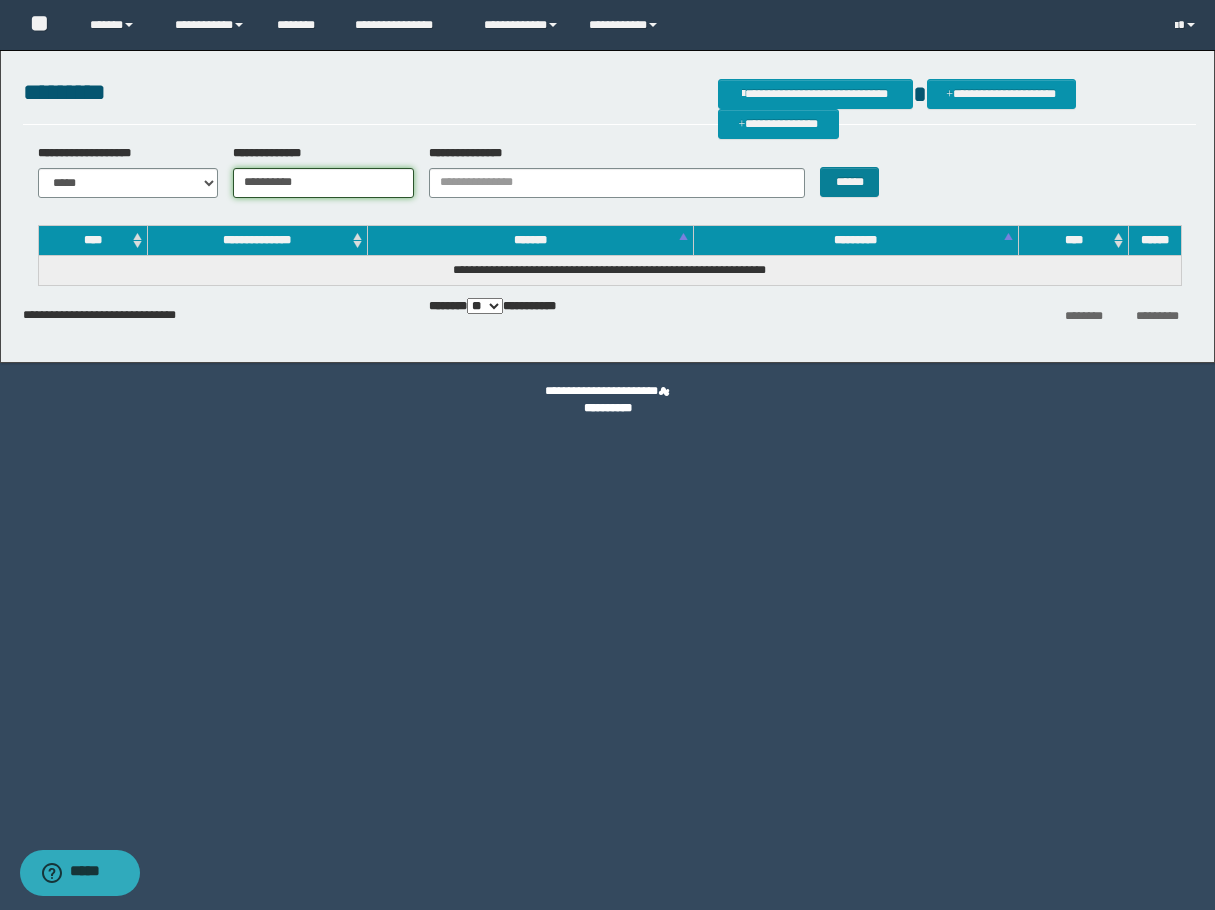 type on "**********" 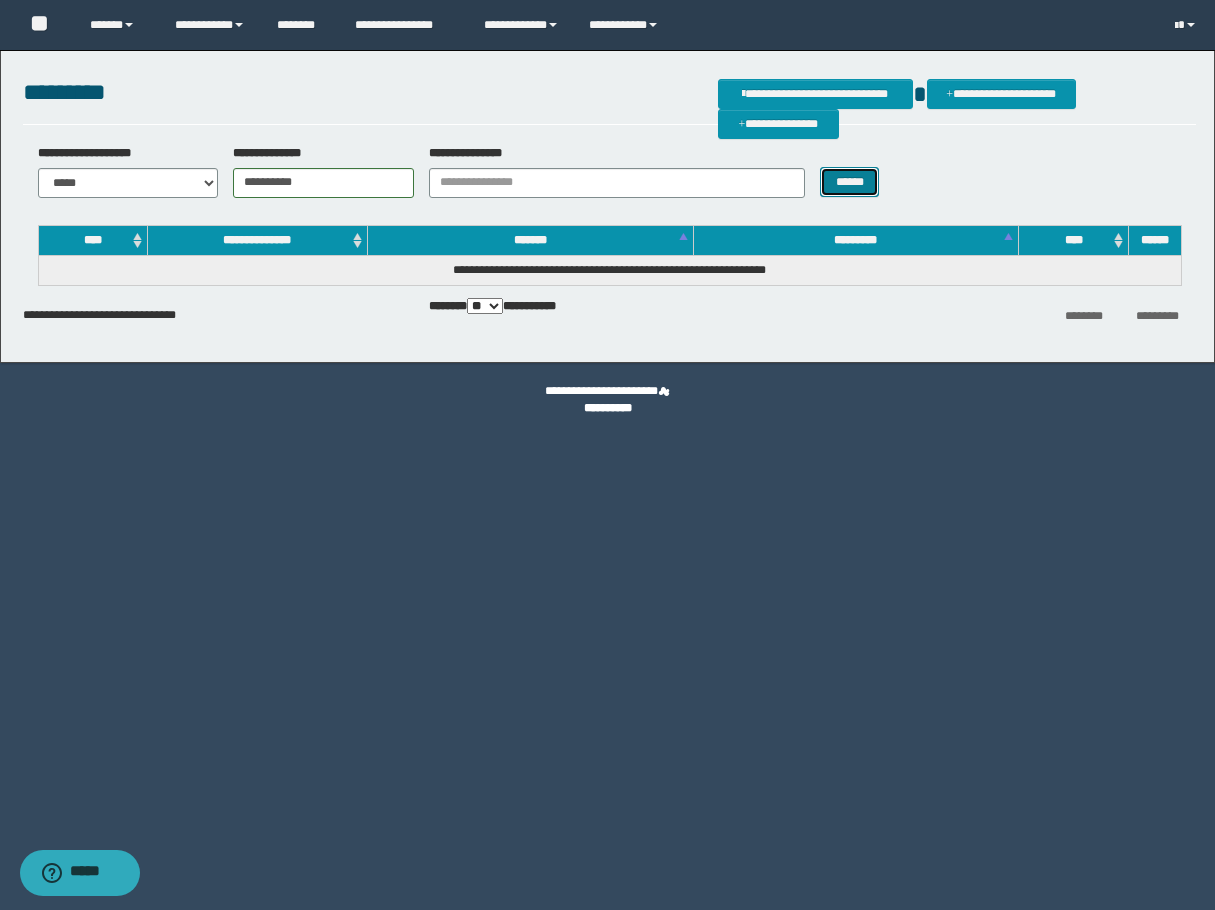 click on "******" at bounding box center (849, 182) 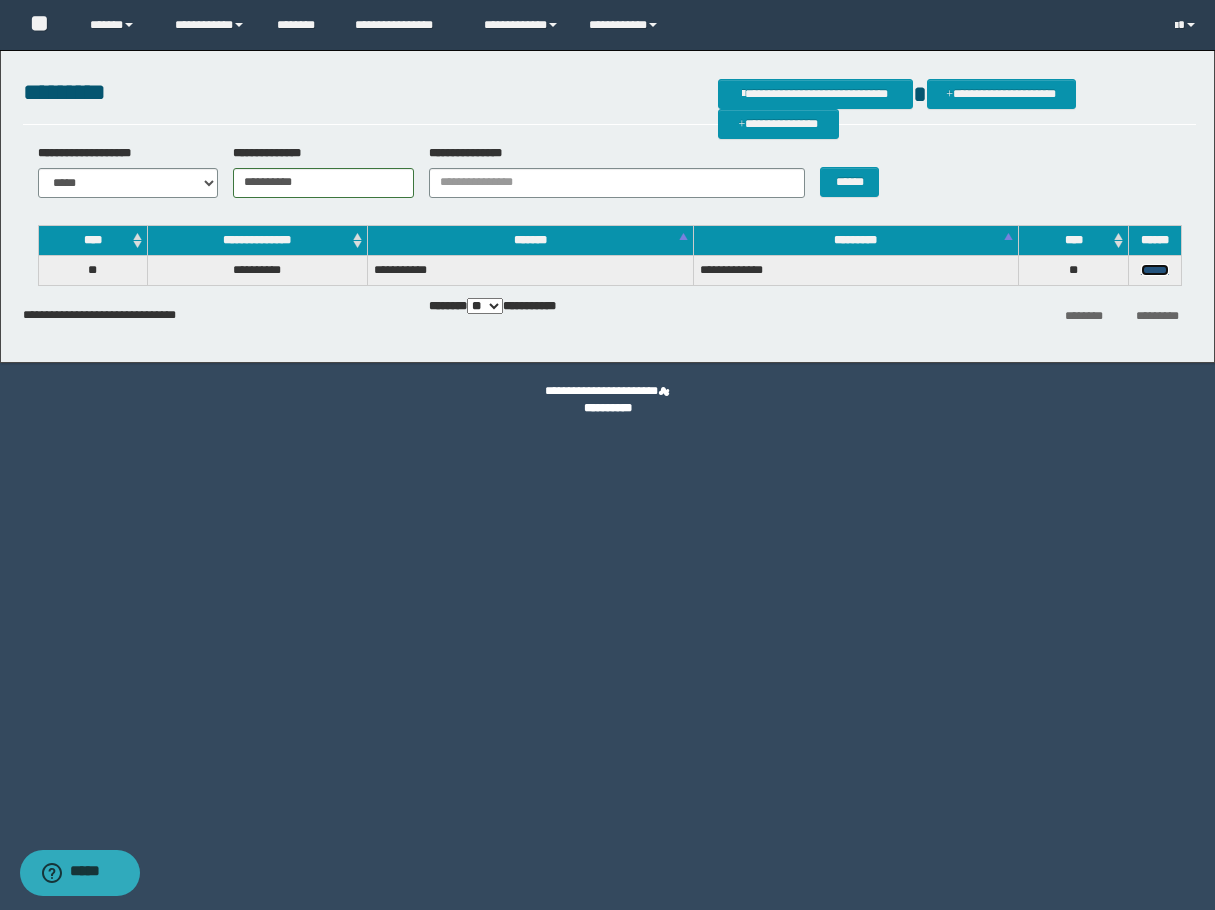 click on "******" at bounding box center [1155, 270] 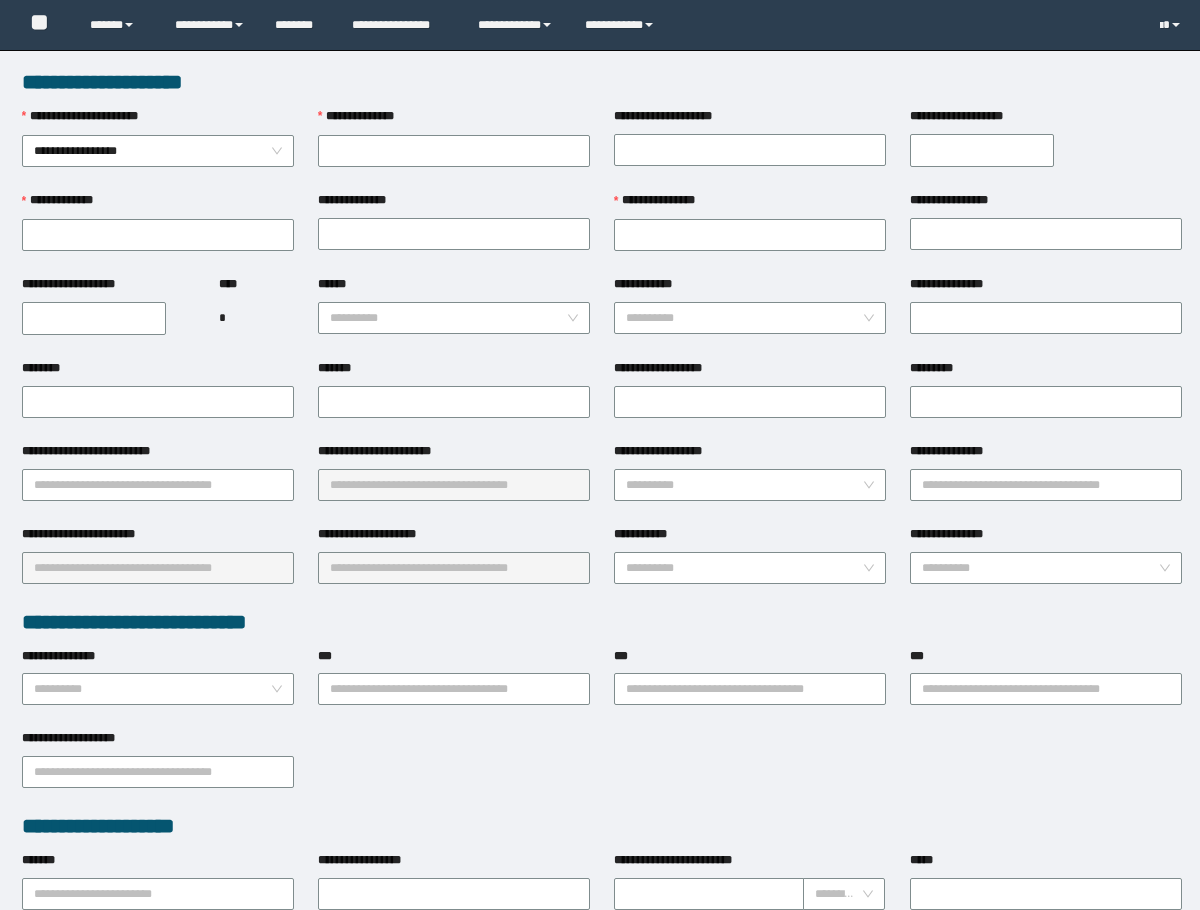 scroll, scrollTop: 0, scrollLeft: 0, axis: both 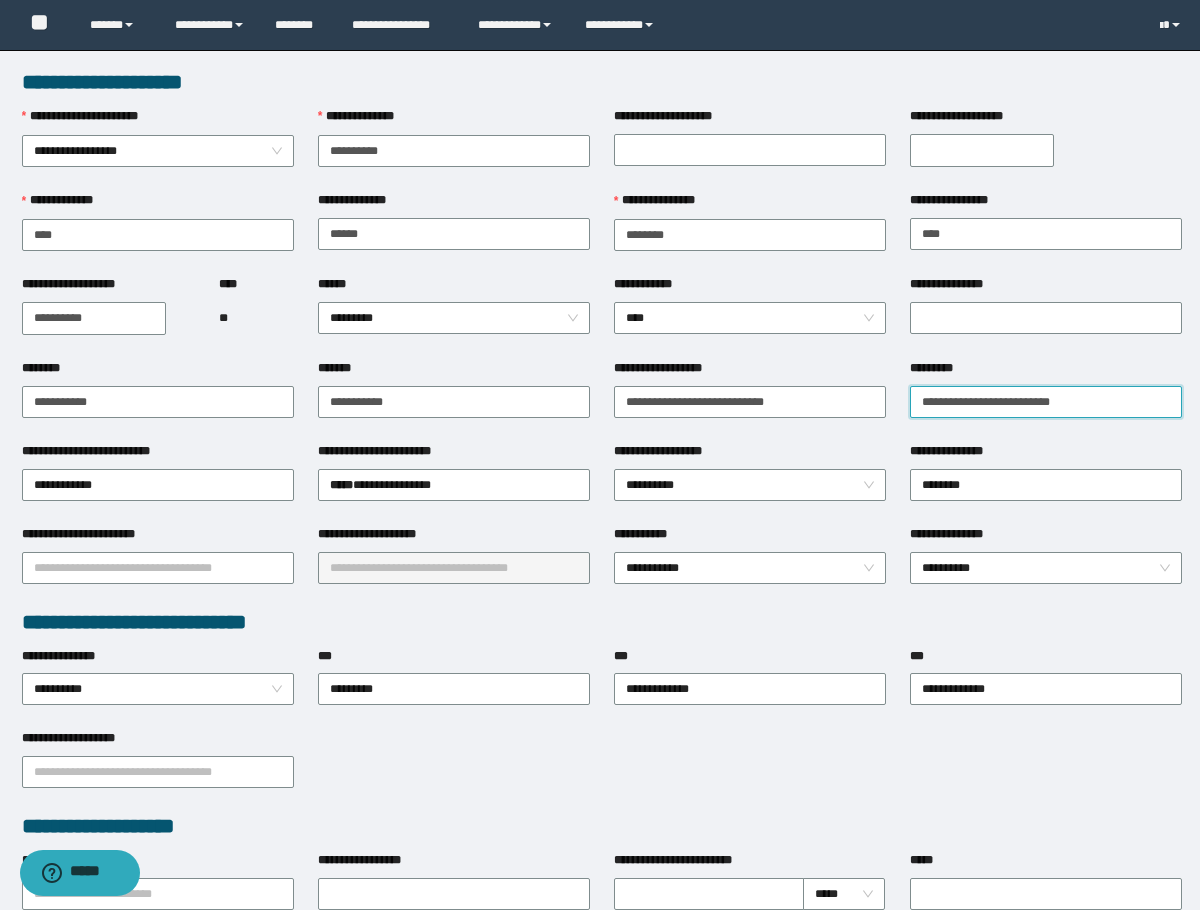 drag, startPoint x: 947, startPoint y: 399, endPoint x: 932, endPoint y: 408, distance: 17.492855 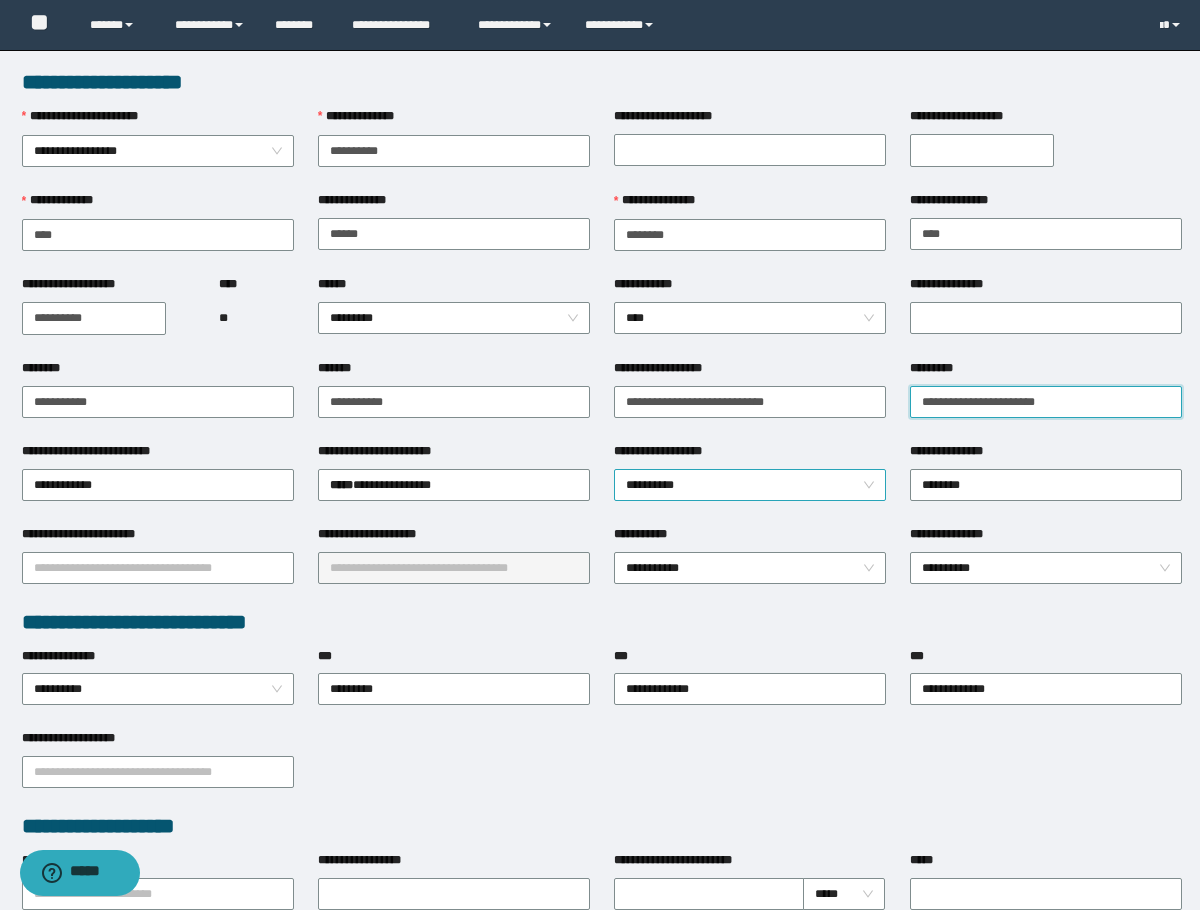 click on "**********" at bounding box center [750, 485] 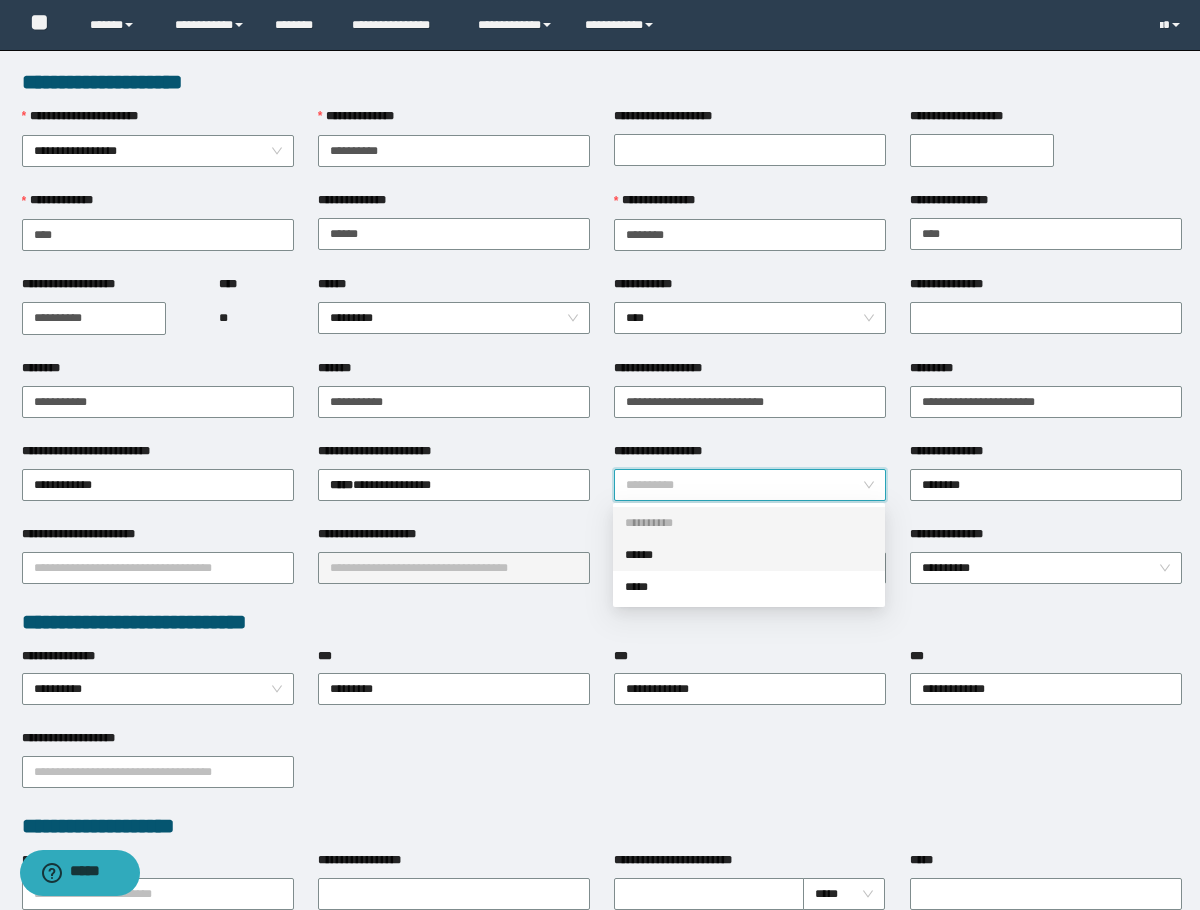 click on "******" at bounding box center [749, 555] 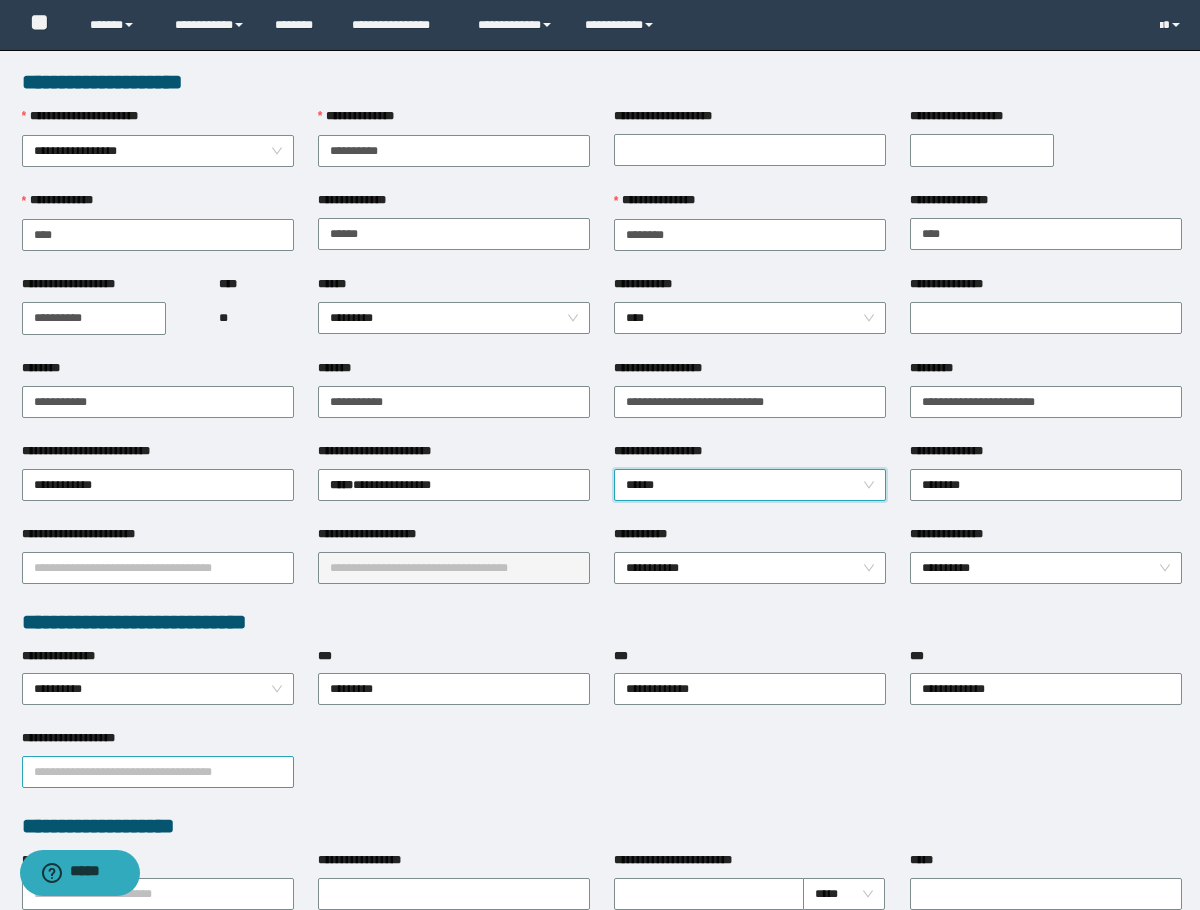 click on "**********" at bounding box center (158, 772) 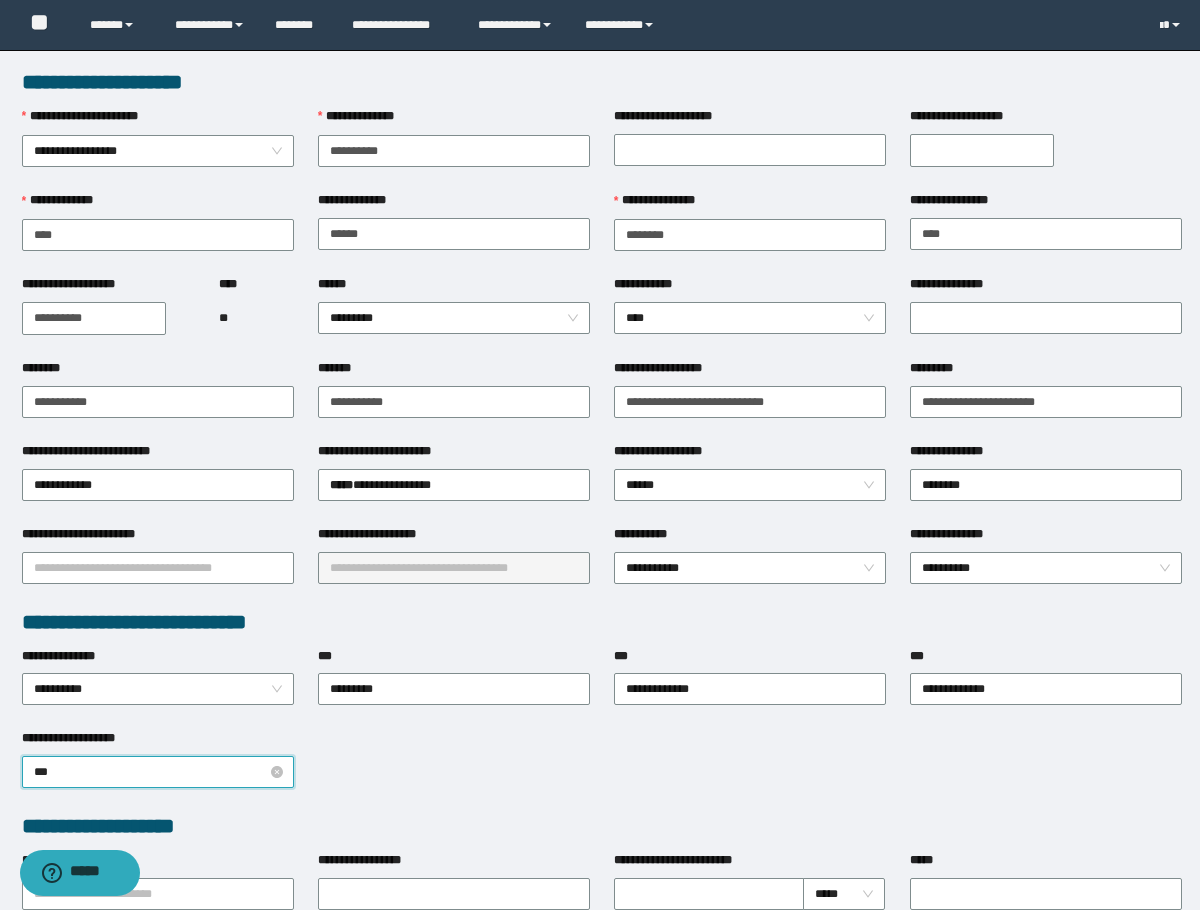 type on "****" 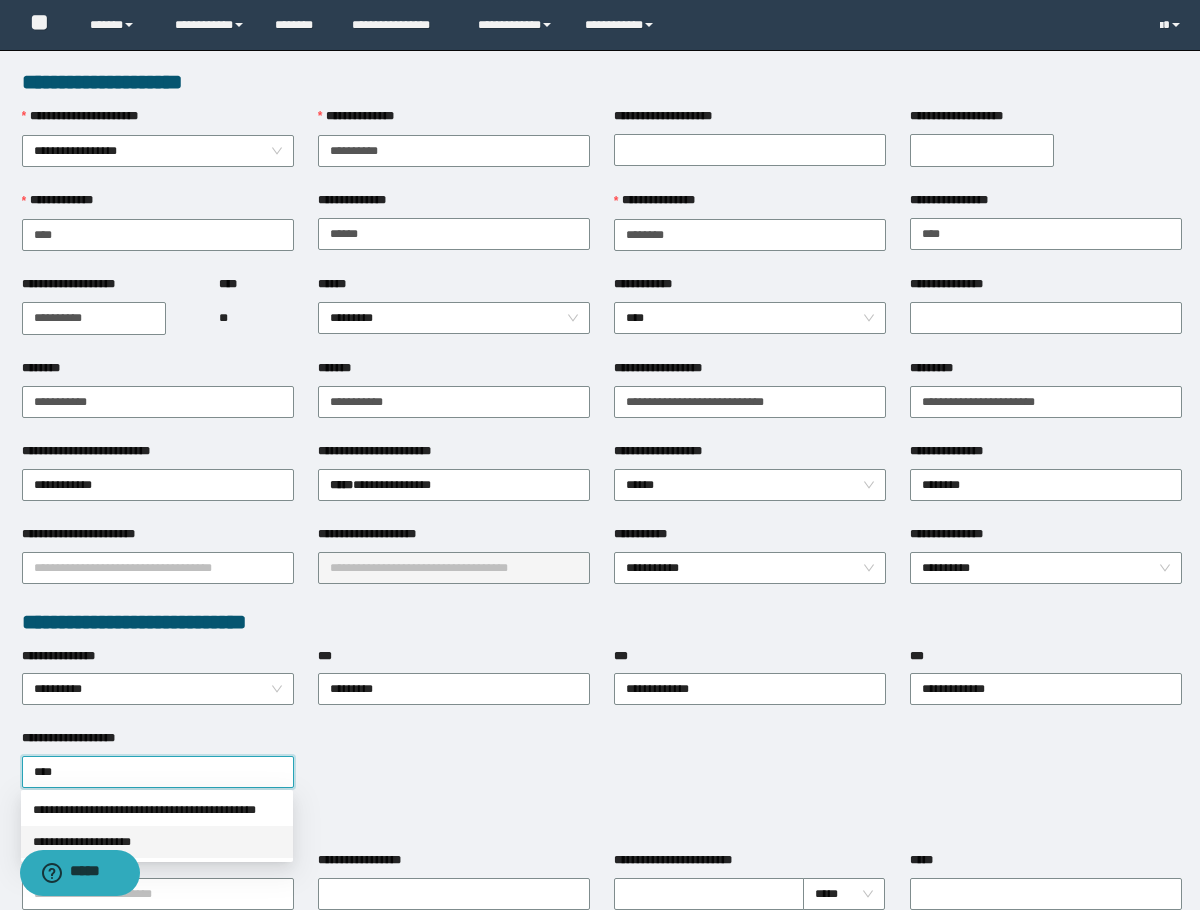 click on "**********" at bounding box center (157, 842) 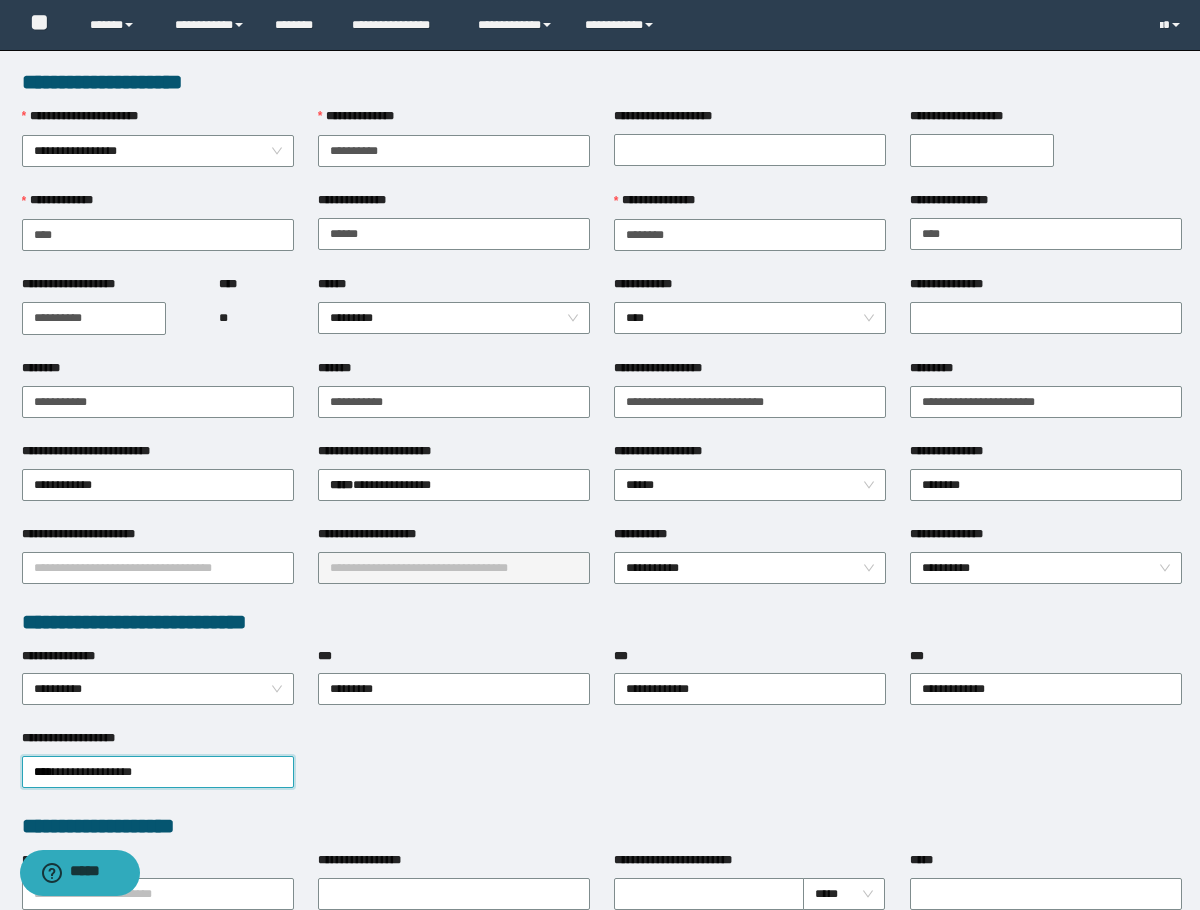 click on "**********" at bounding box center [602, 826] 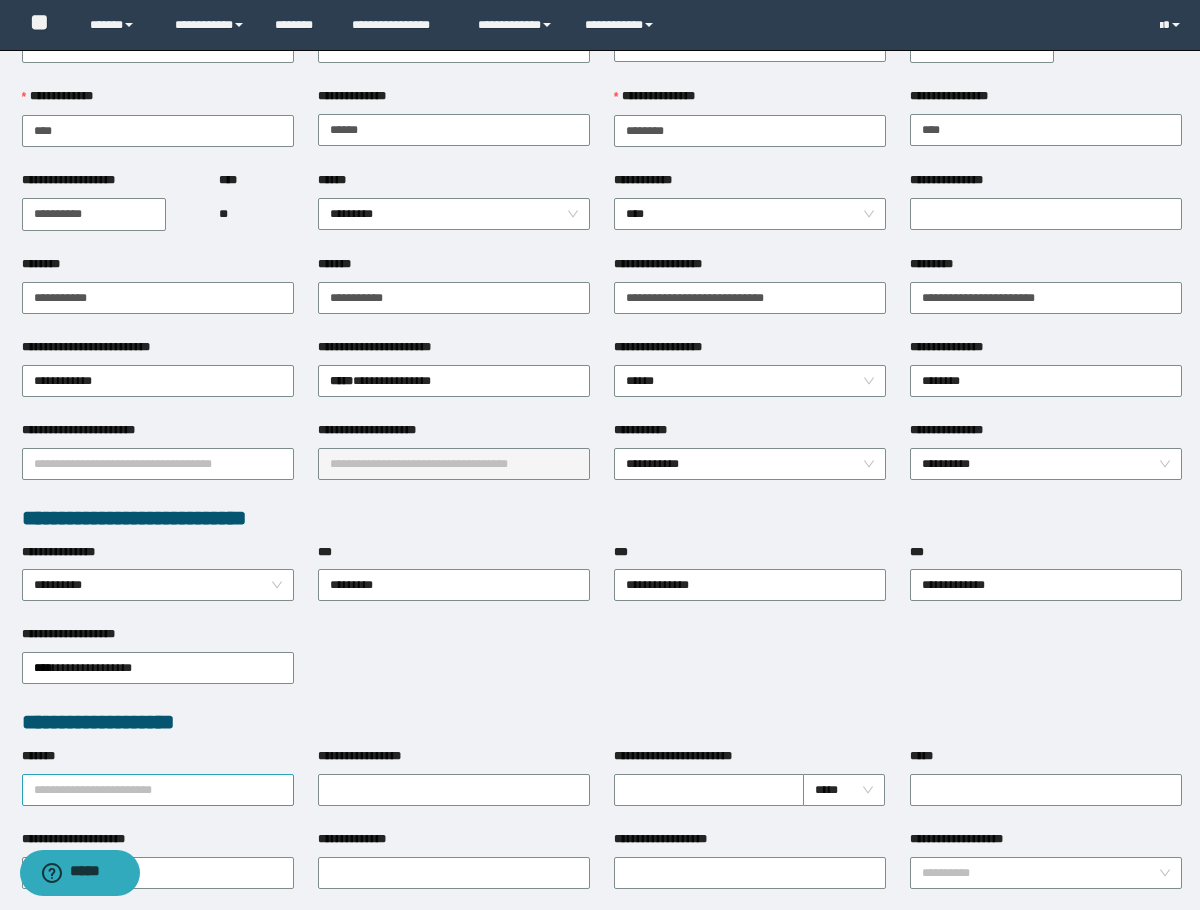 scroll, scrollTop: 200, scrollLeft: 0, axis: vertical 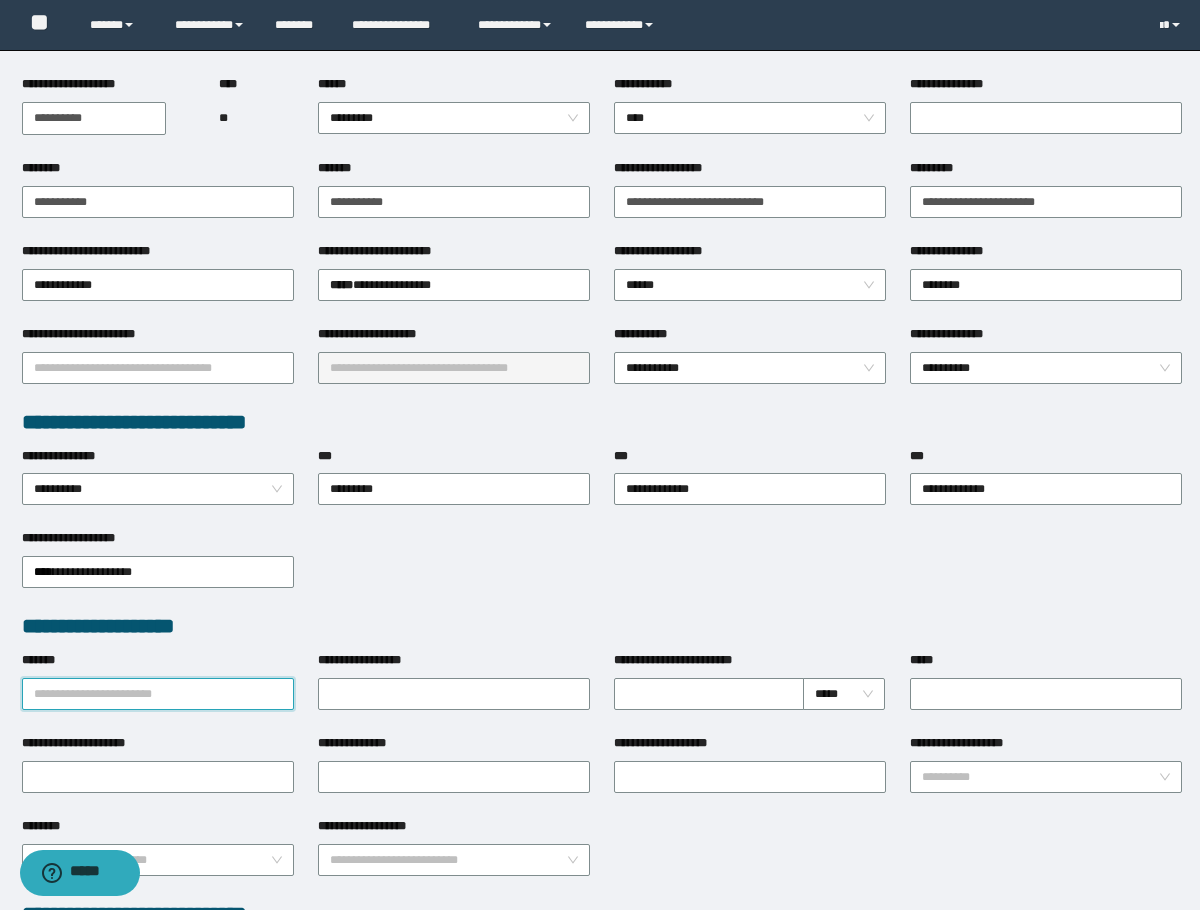 click on "*******" at bounding box center (158, 694) 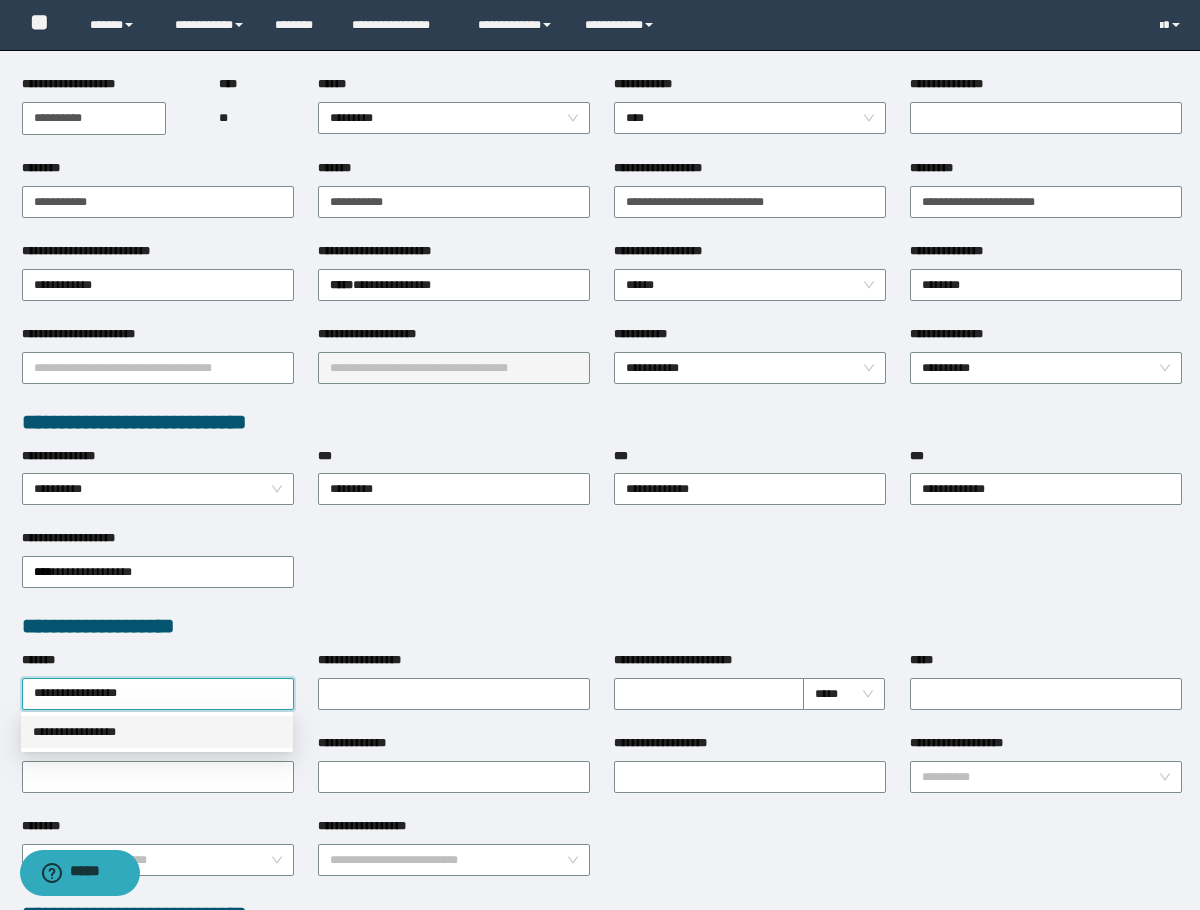 click on "**********" at bounding box center [157, 732] 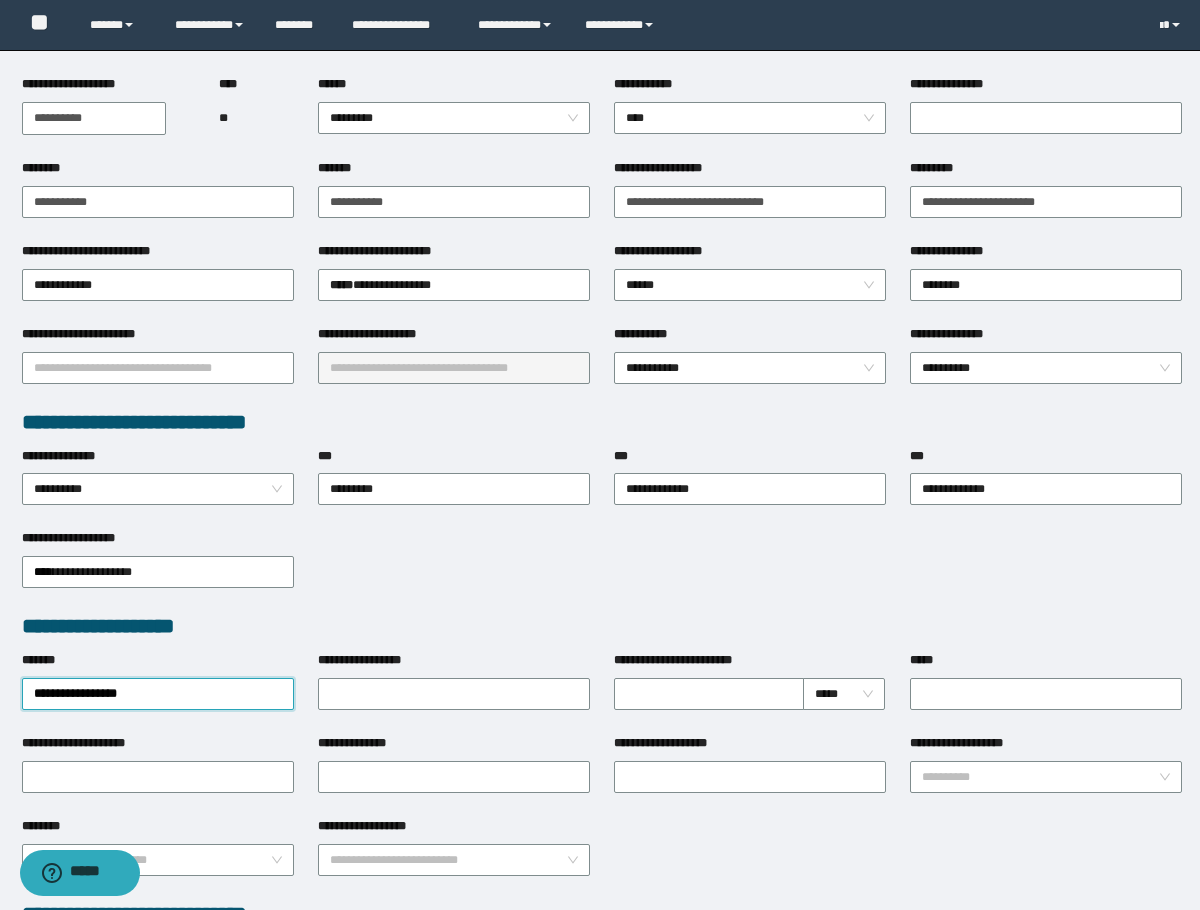 click on "*****" at bounding box center [1046, 664] 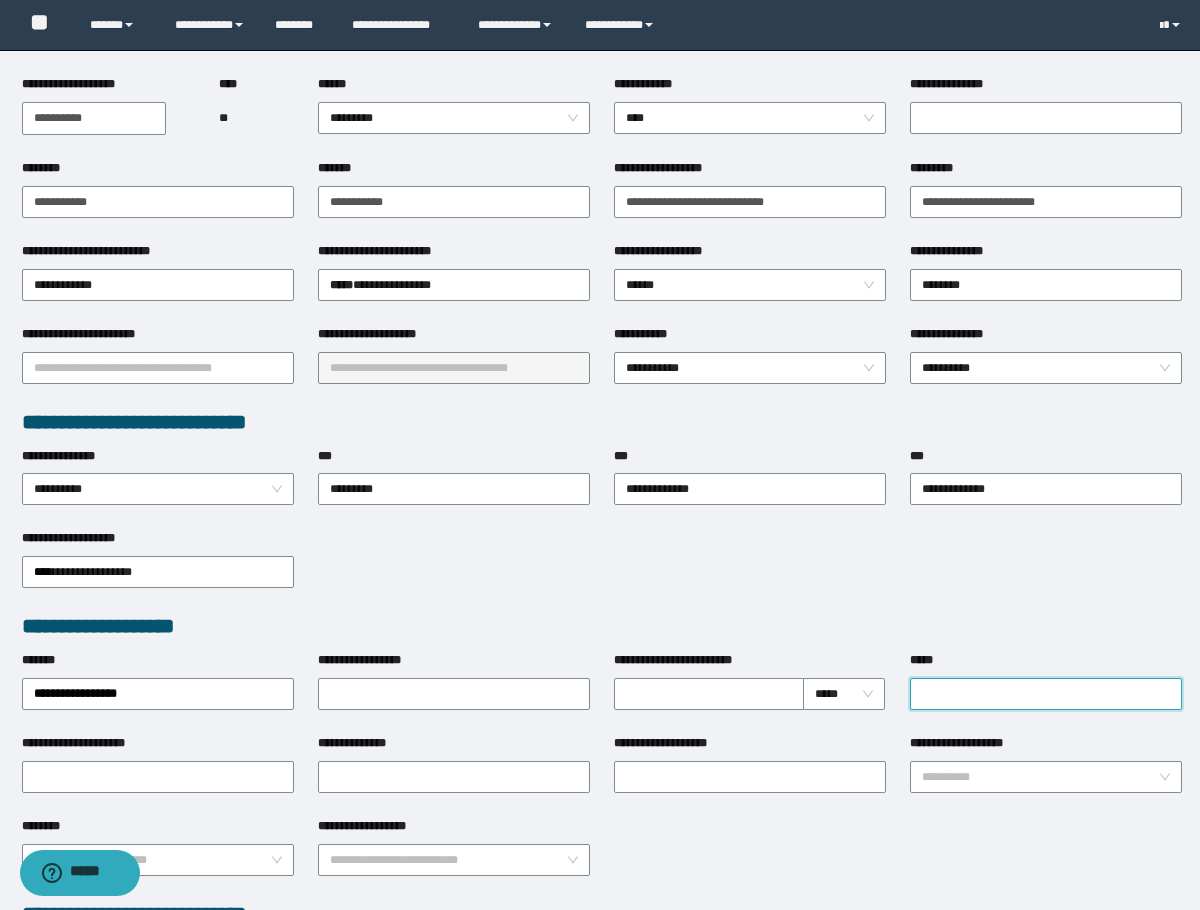 click on "*****" at bounding box center (1046, 694) 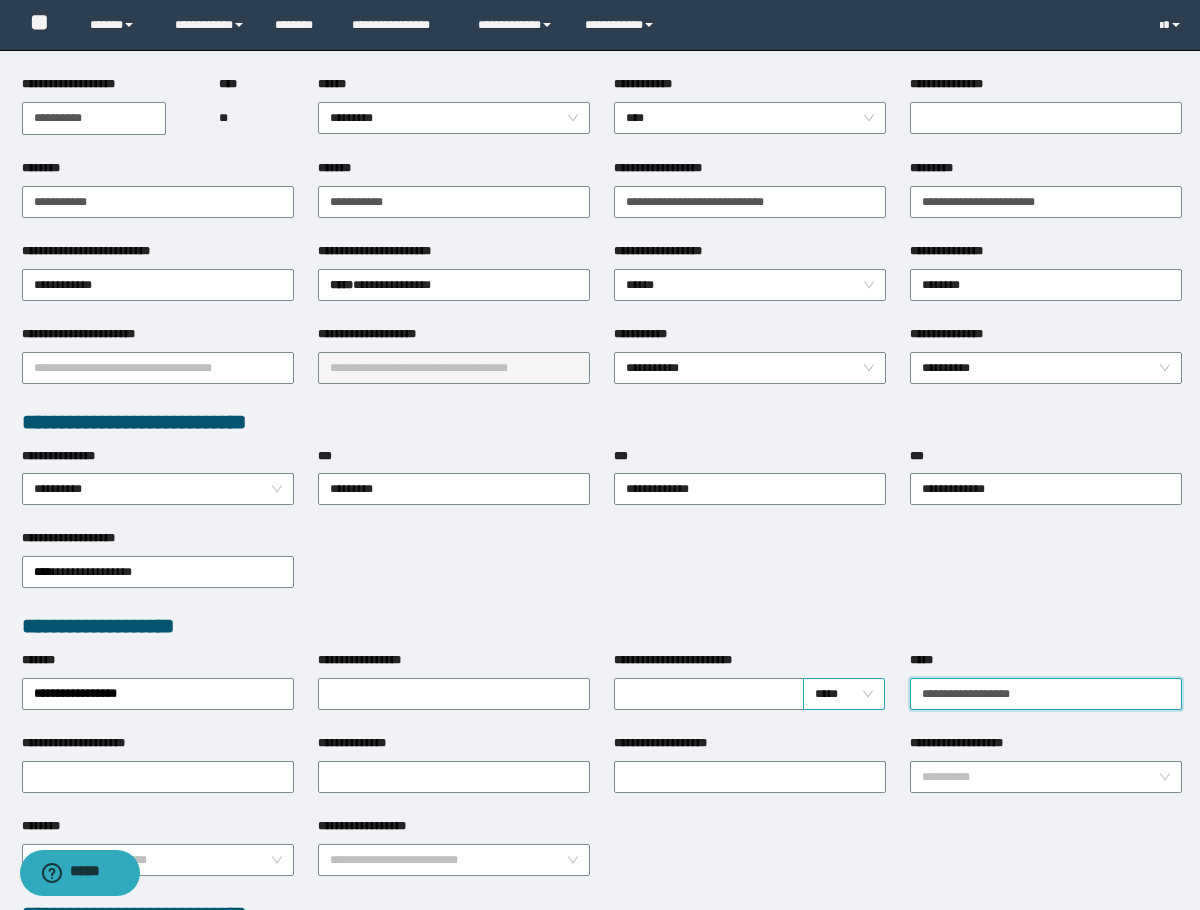 drag, startPoint x: 1058, startPoint y: 685, endPoint x: 829, endPoint y: 690, distance: 229.05458 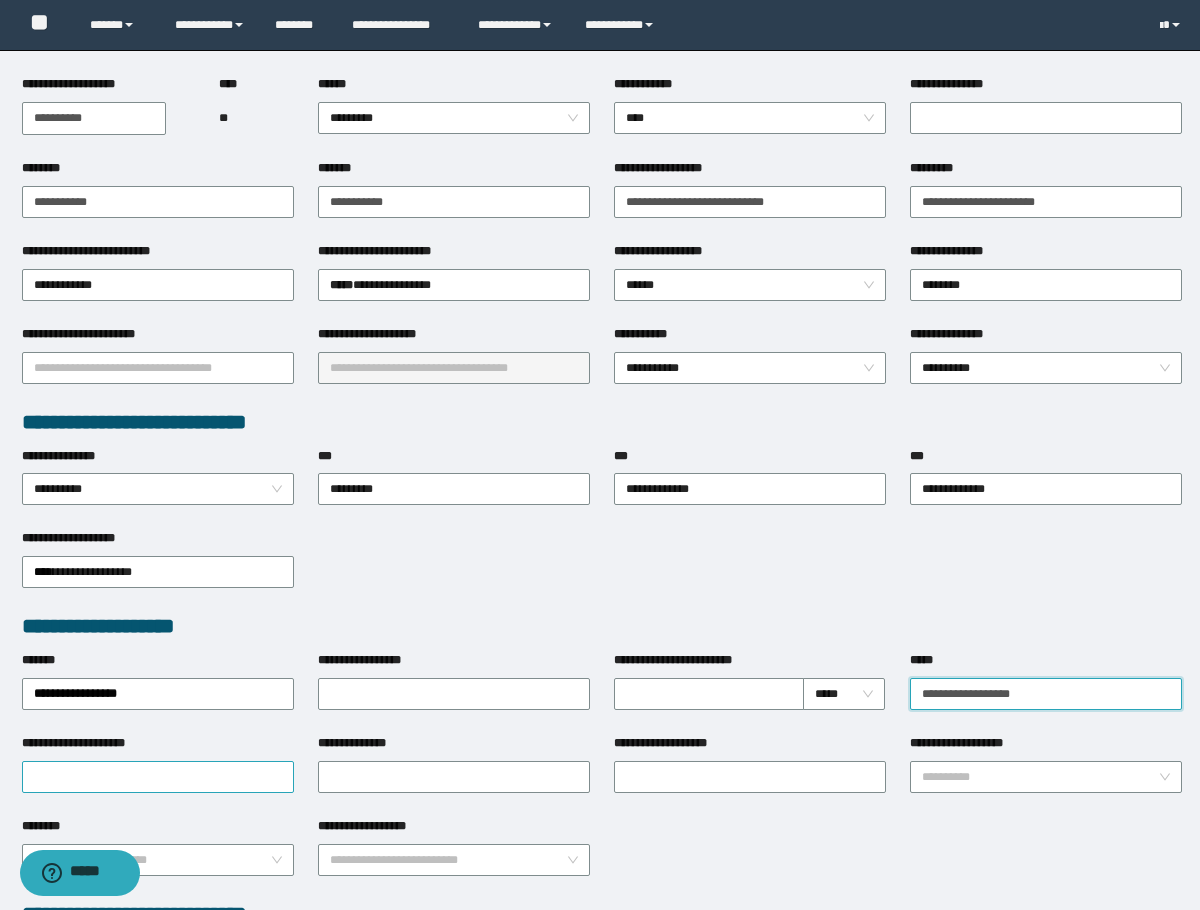 type on "**********" 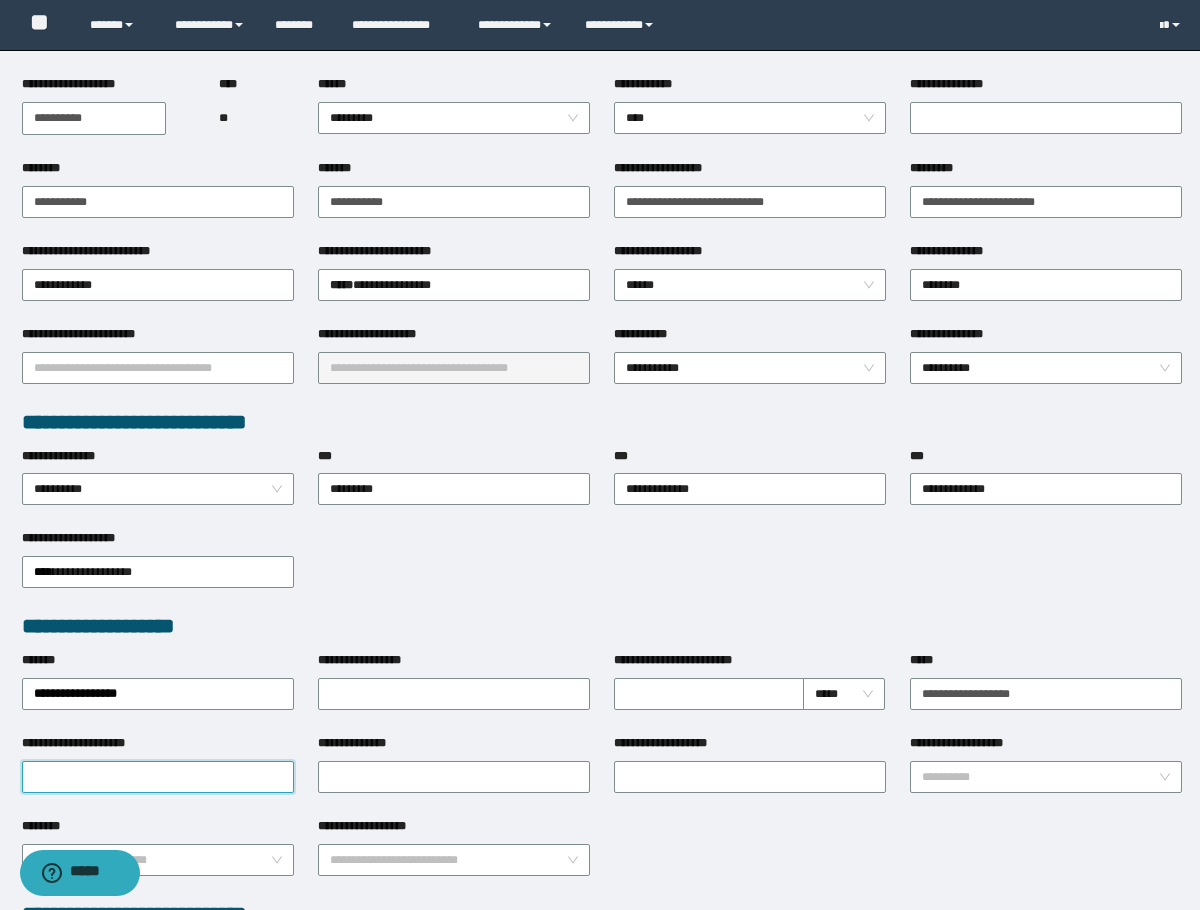drag, startPoint x: 100, startPoint y: 779, endPoint x: 241, endPoint y: 784, distance: 141.08862 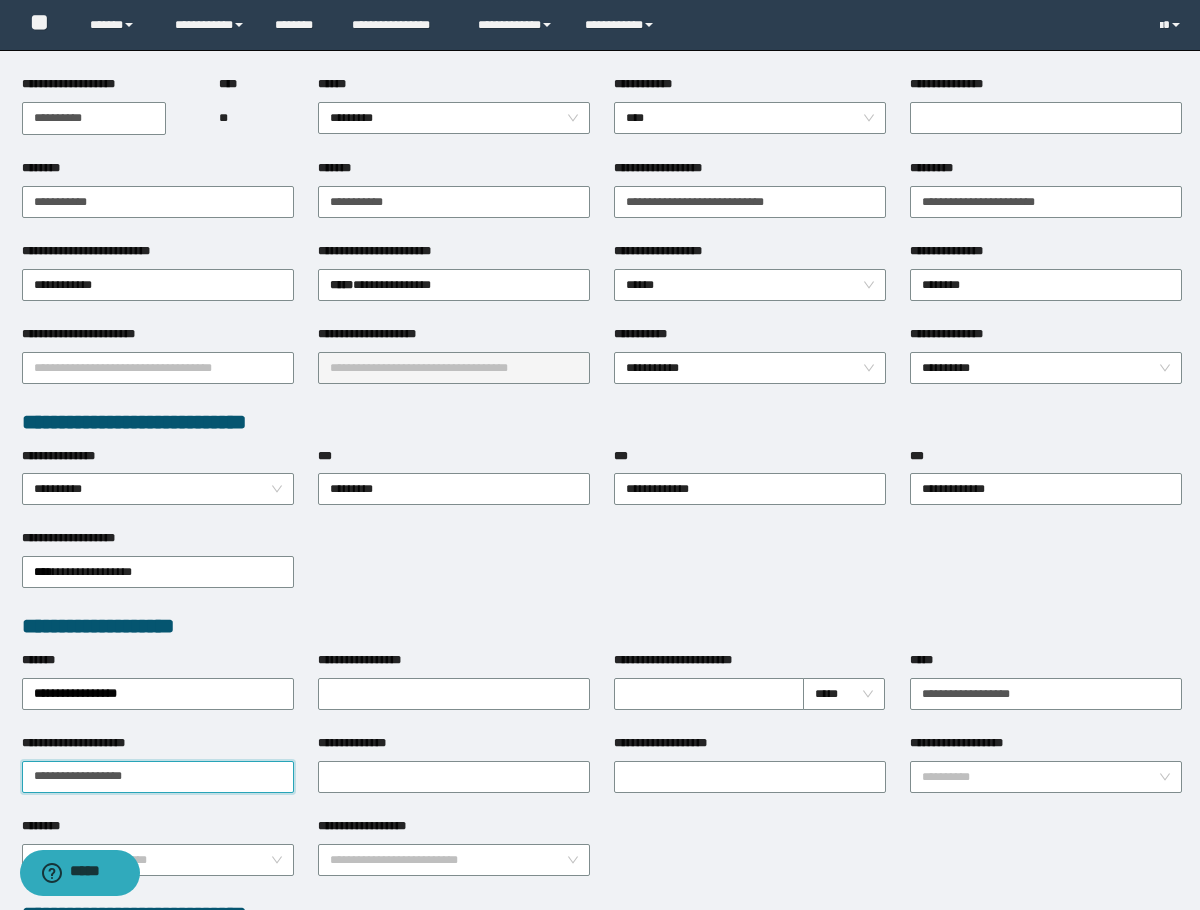 type on "**********" 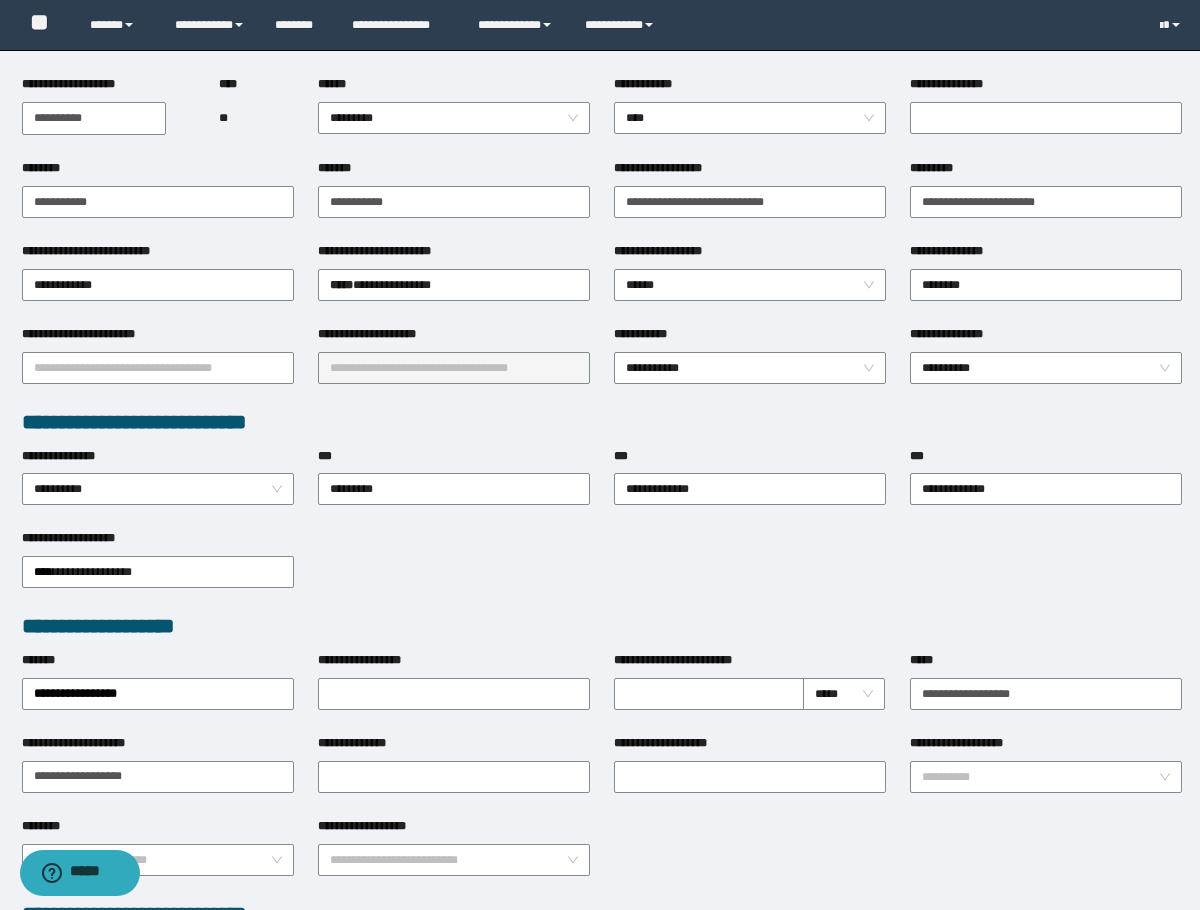 click on "**********" at bounding box center (454, 775) 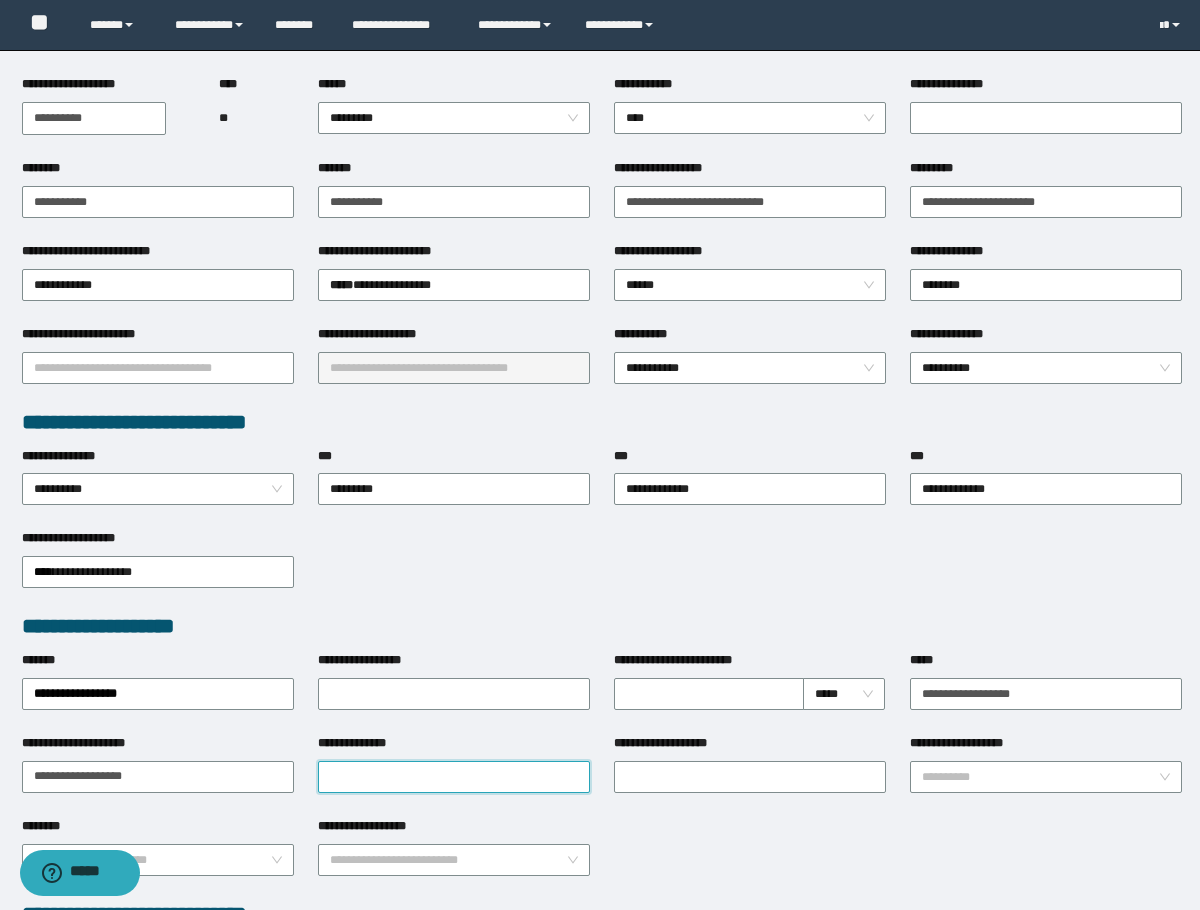 click on "**********" at bounding box center (454, 777) 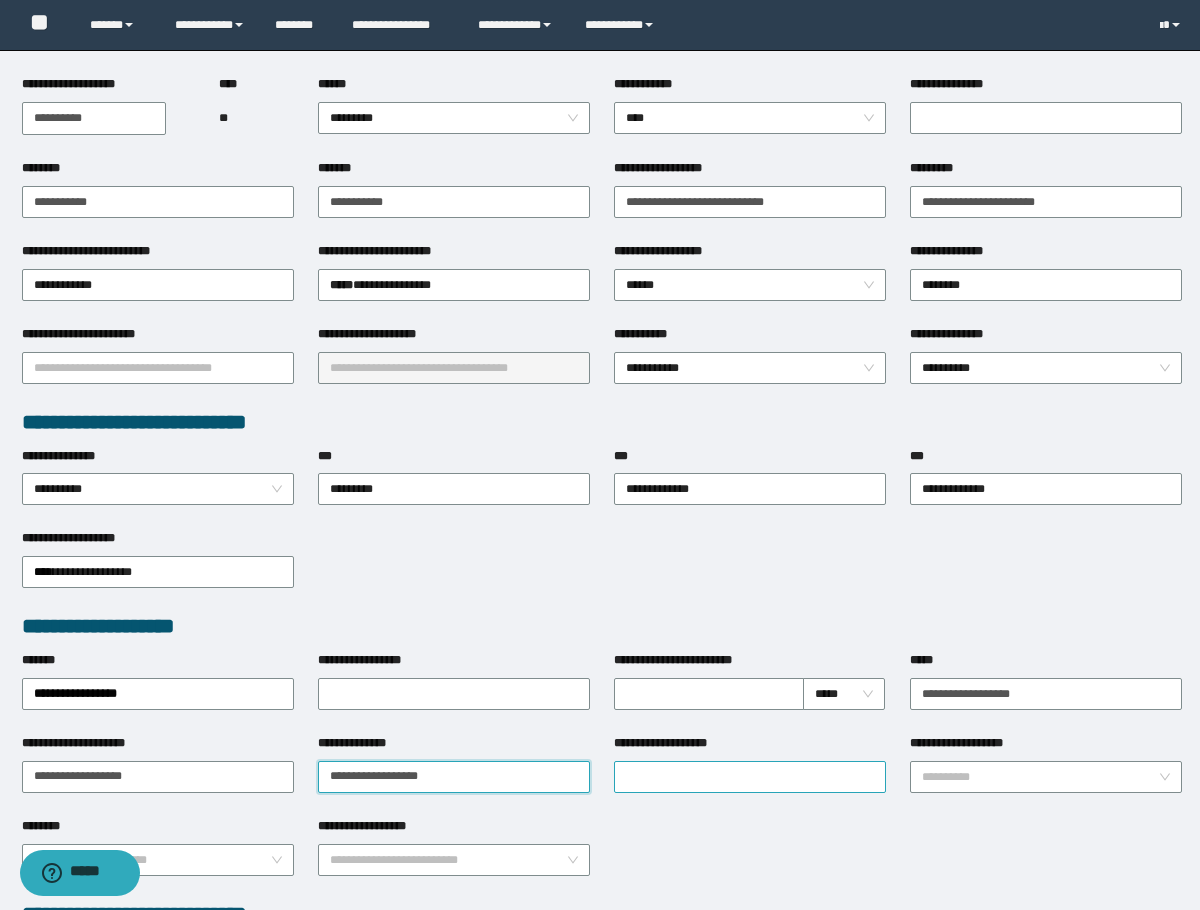 type on "**********" 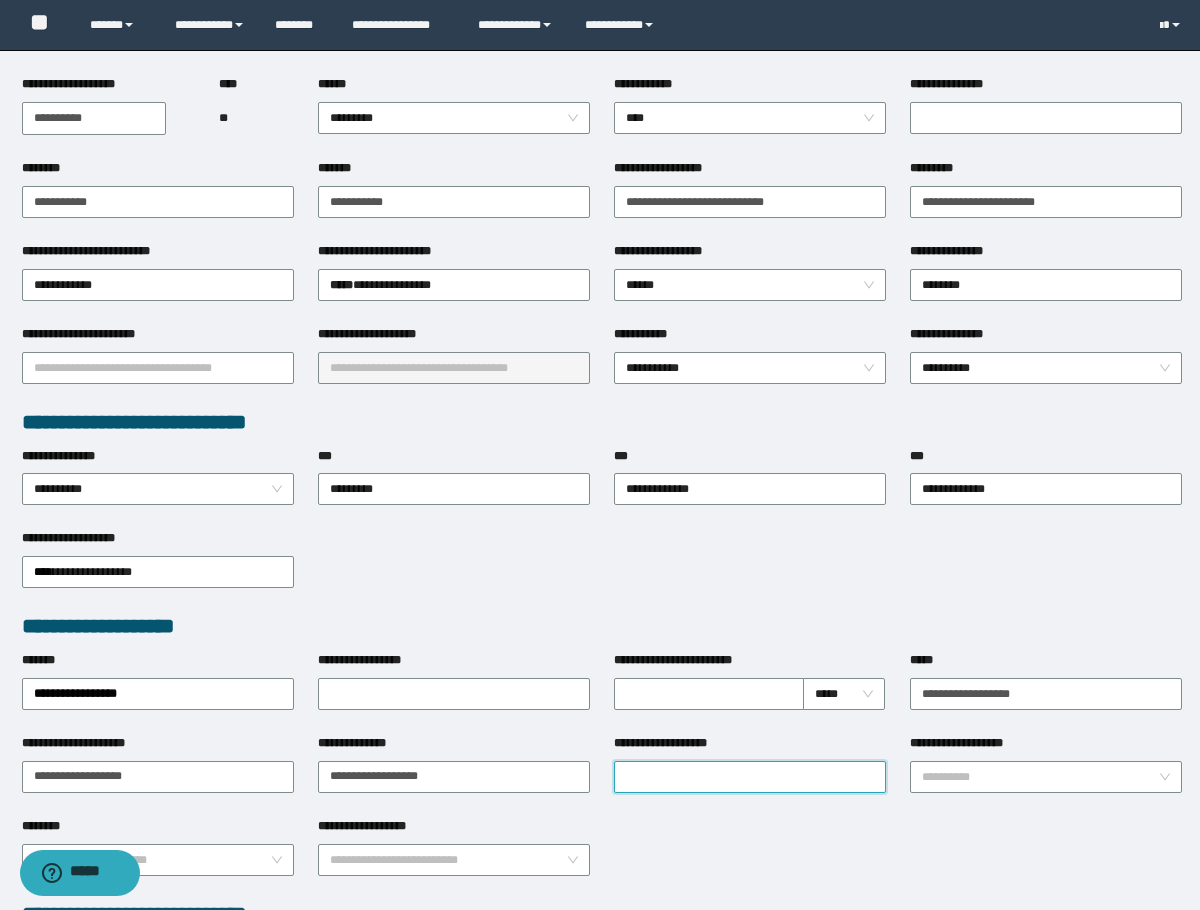 click on "**********" at bounding box center (750, 777) 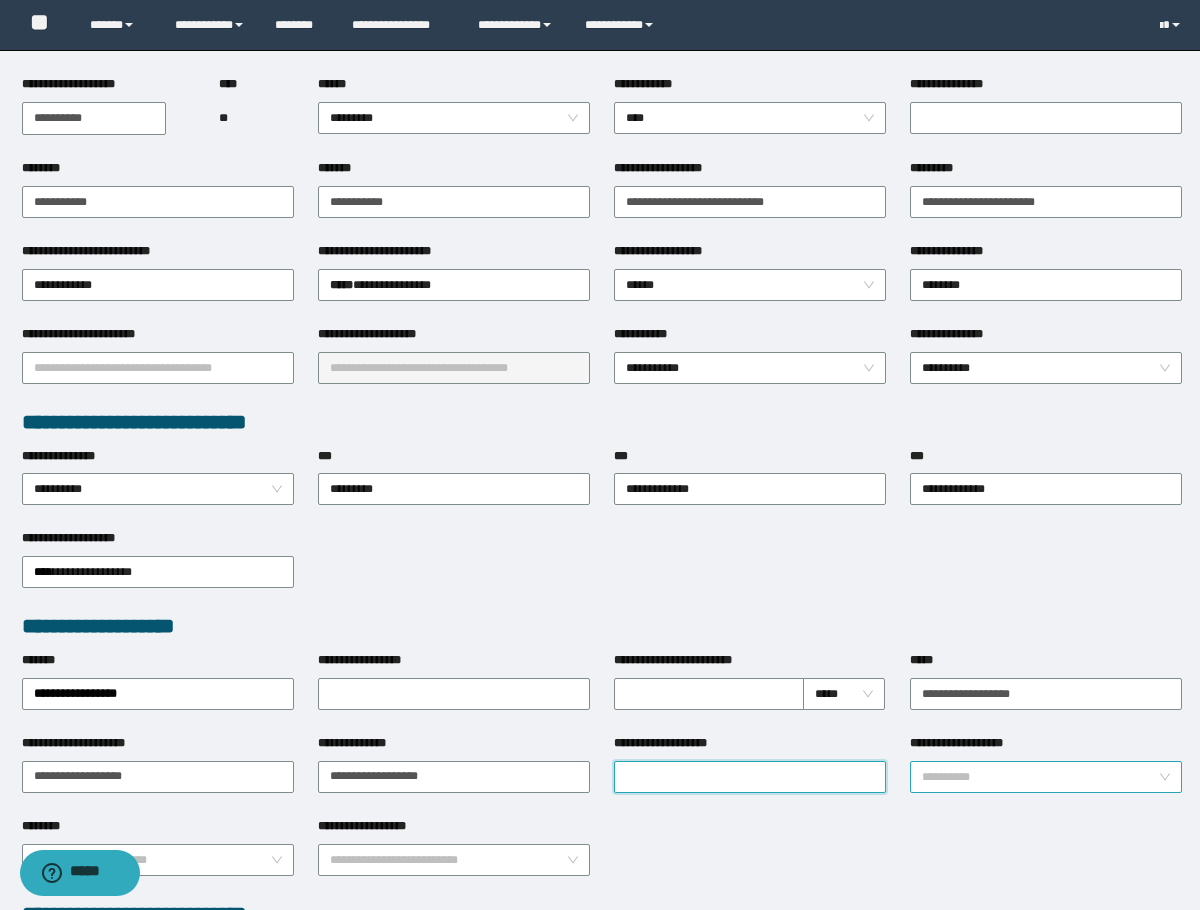 paste on "**********" 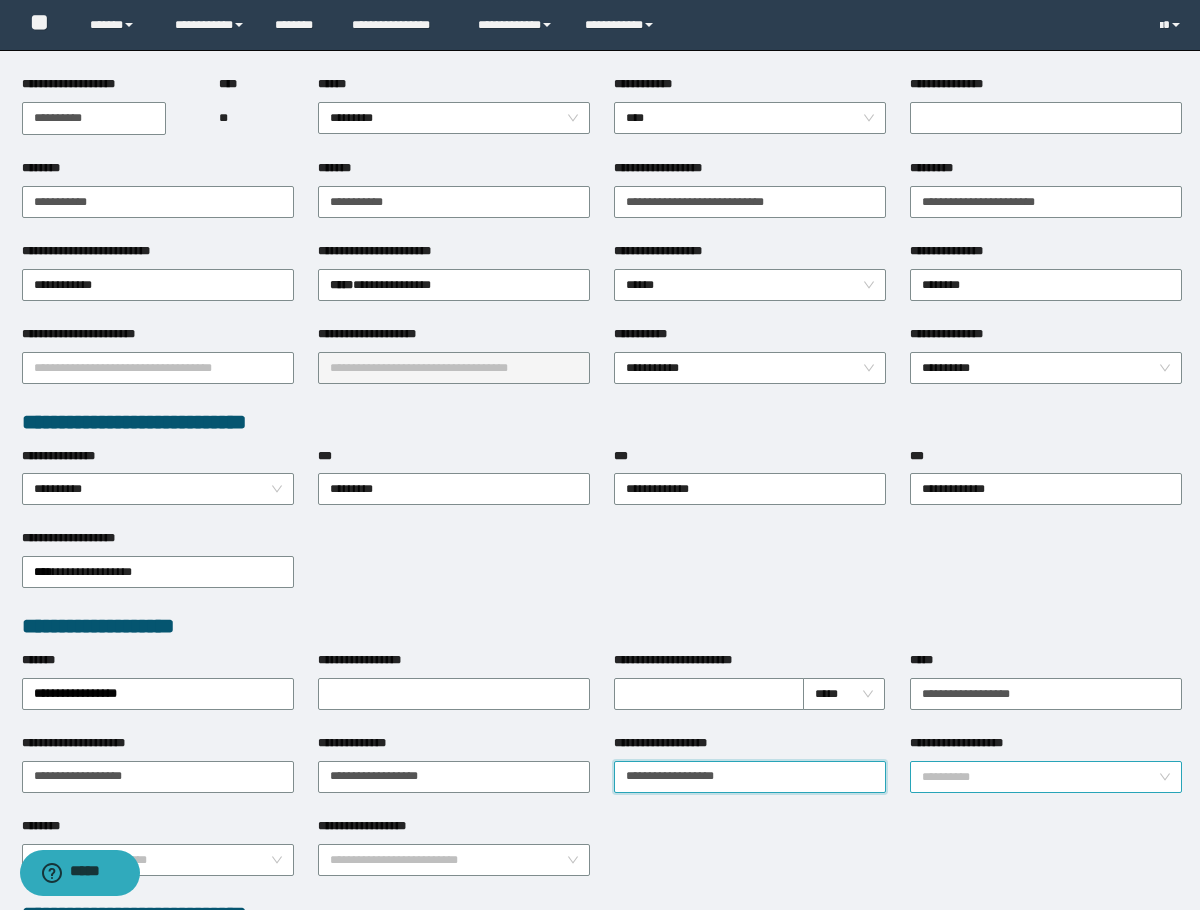 type on "**********" 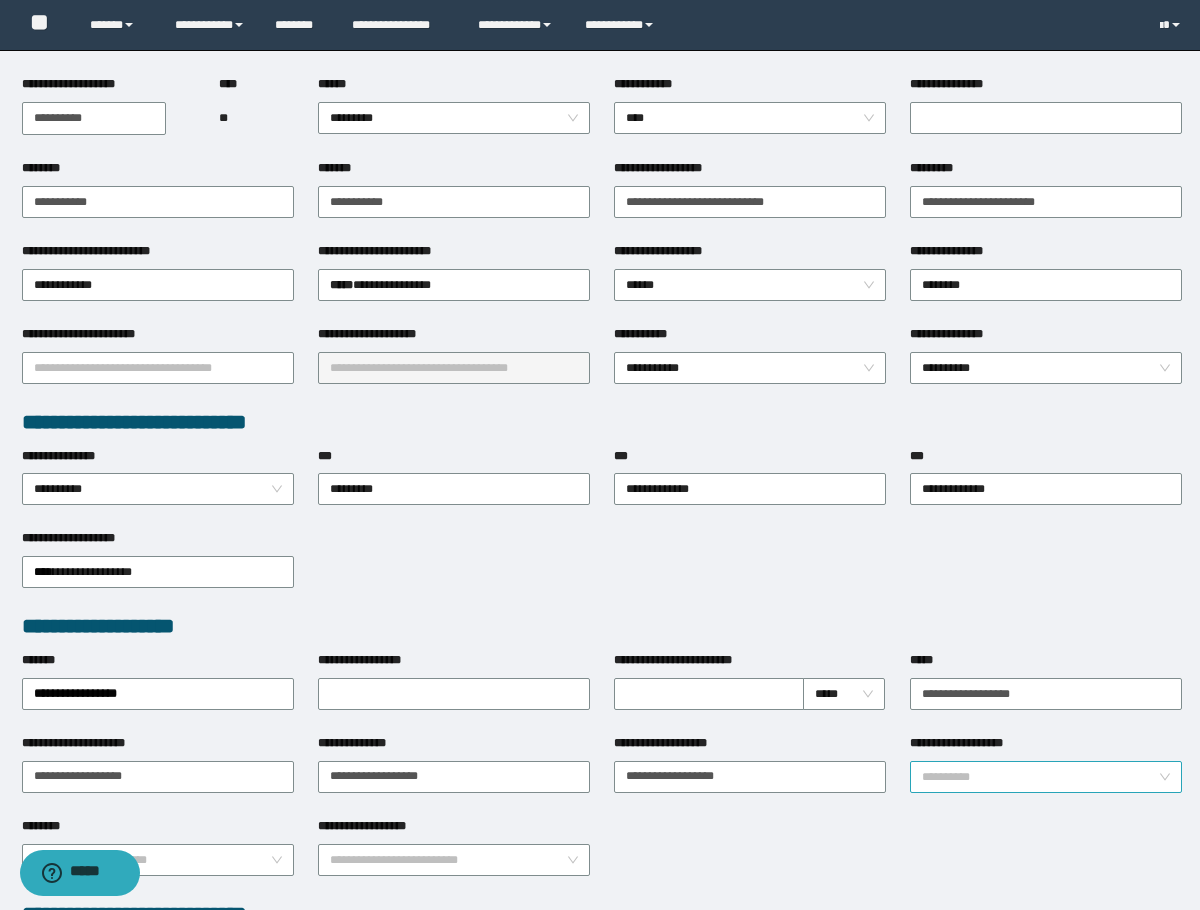 click on "**********" at bounding box center (1040, 777) 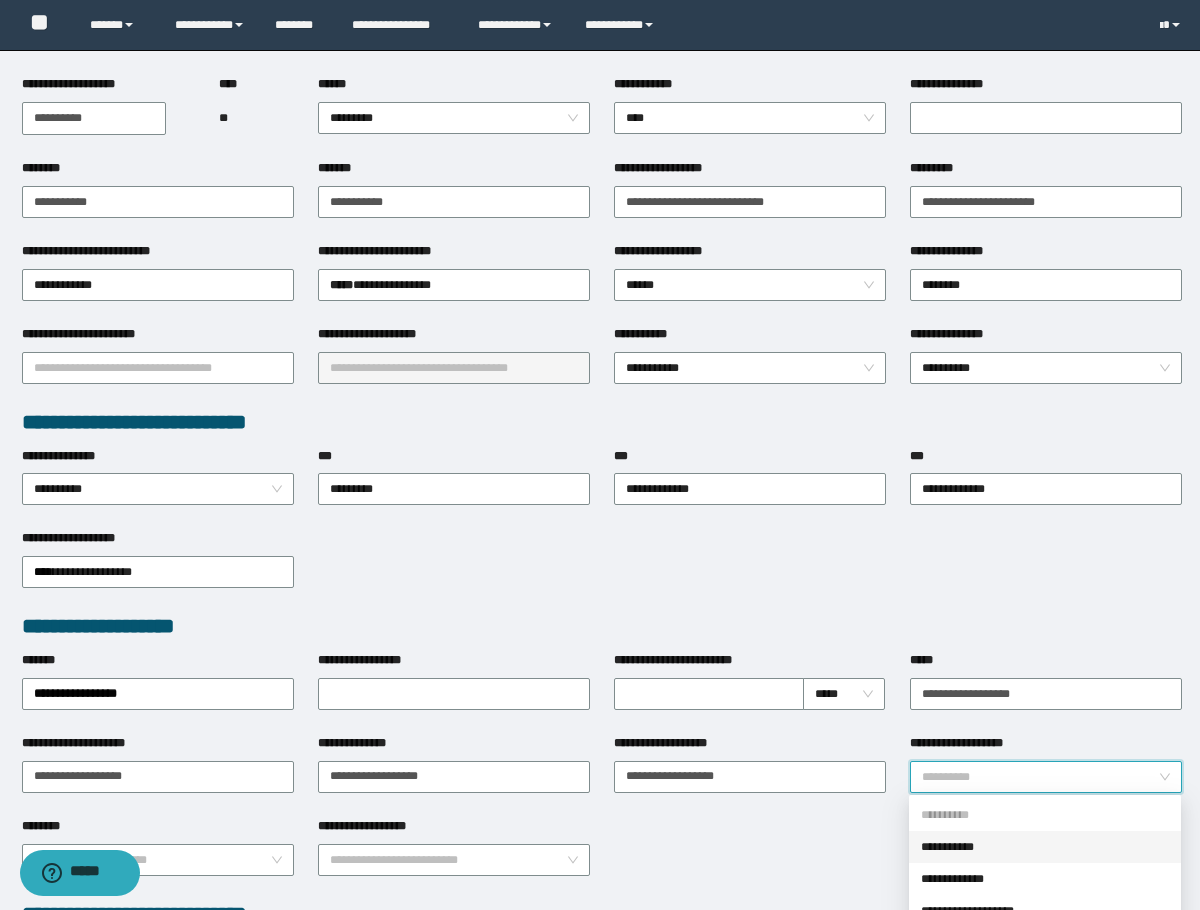 click on "**********" at bounding box center (1045, 847) 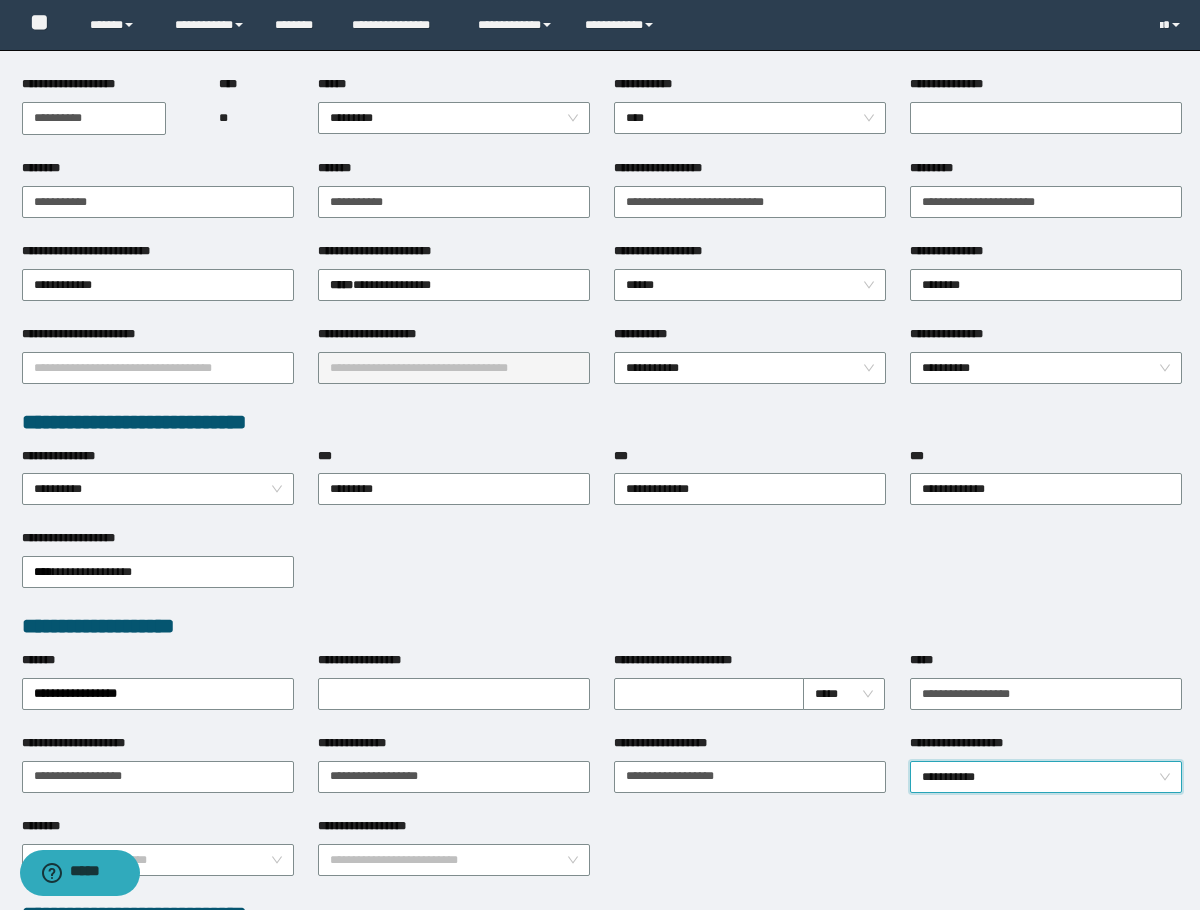 click on "**********" at bounding box center (602, 570) 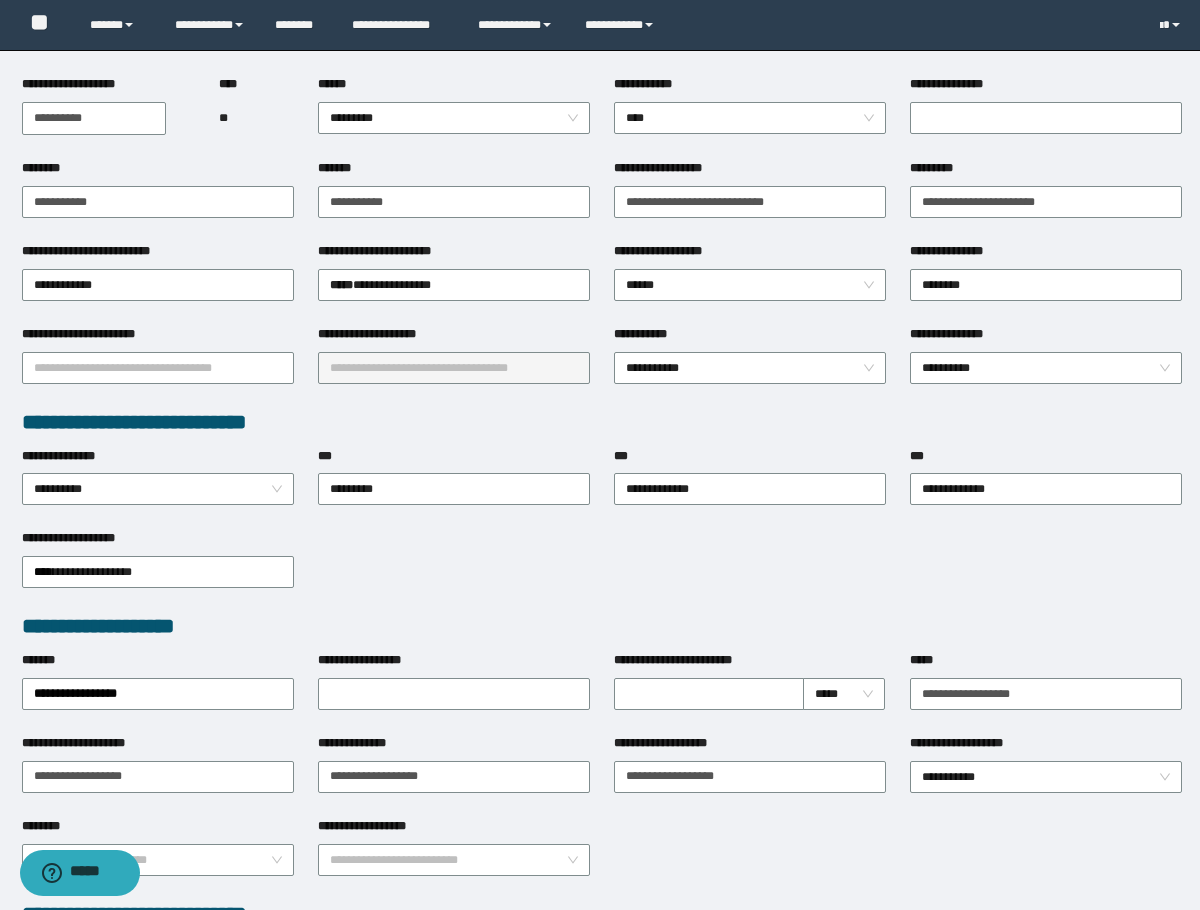 scroll, scrollTop: 700, scrollLeft: 0, axis: vertical 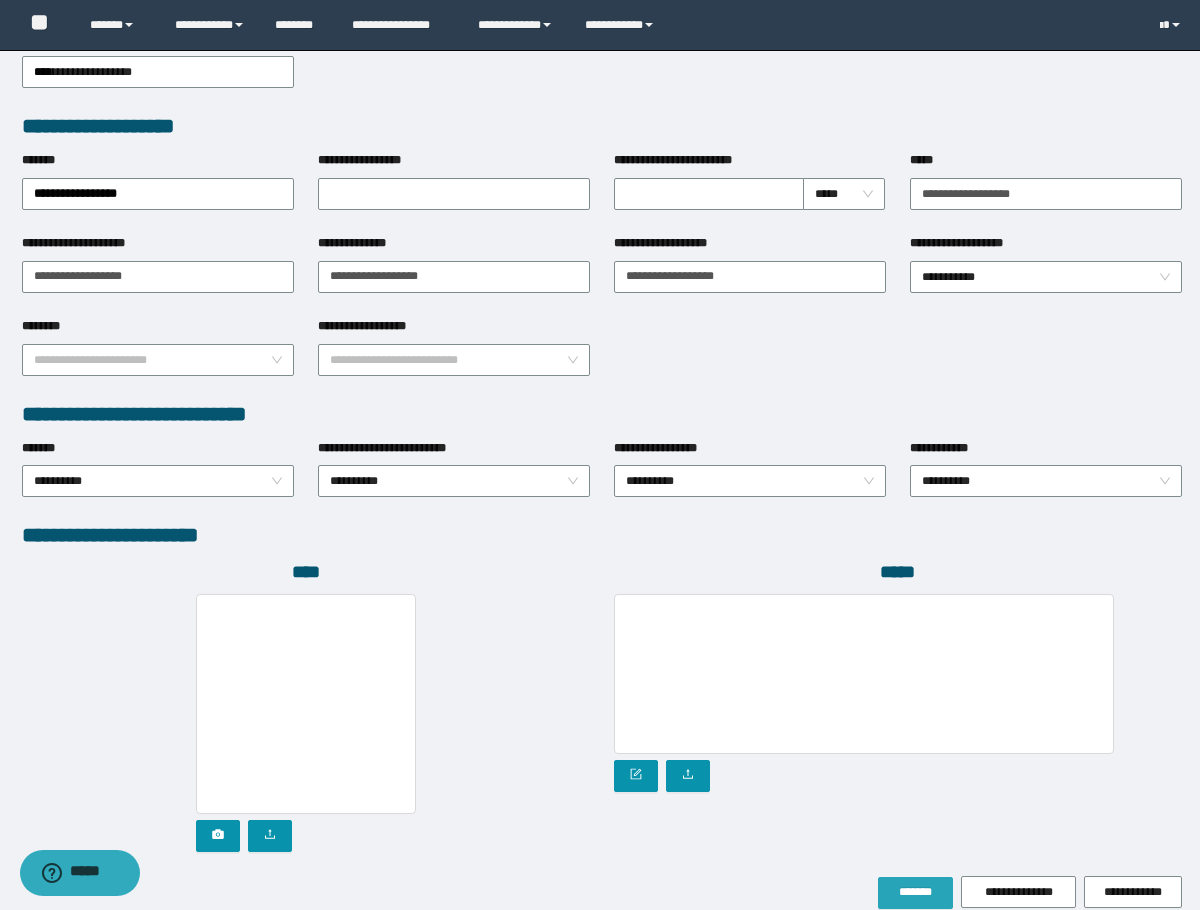 click on "*******" at bounding box center [915, 892] 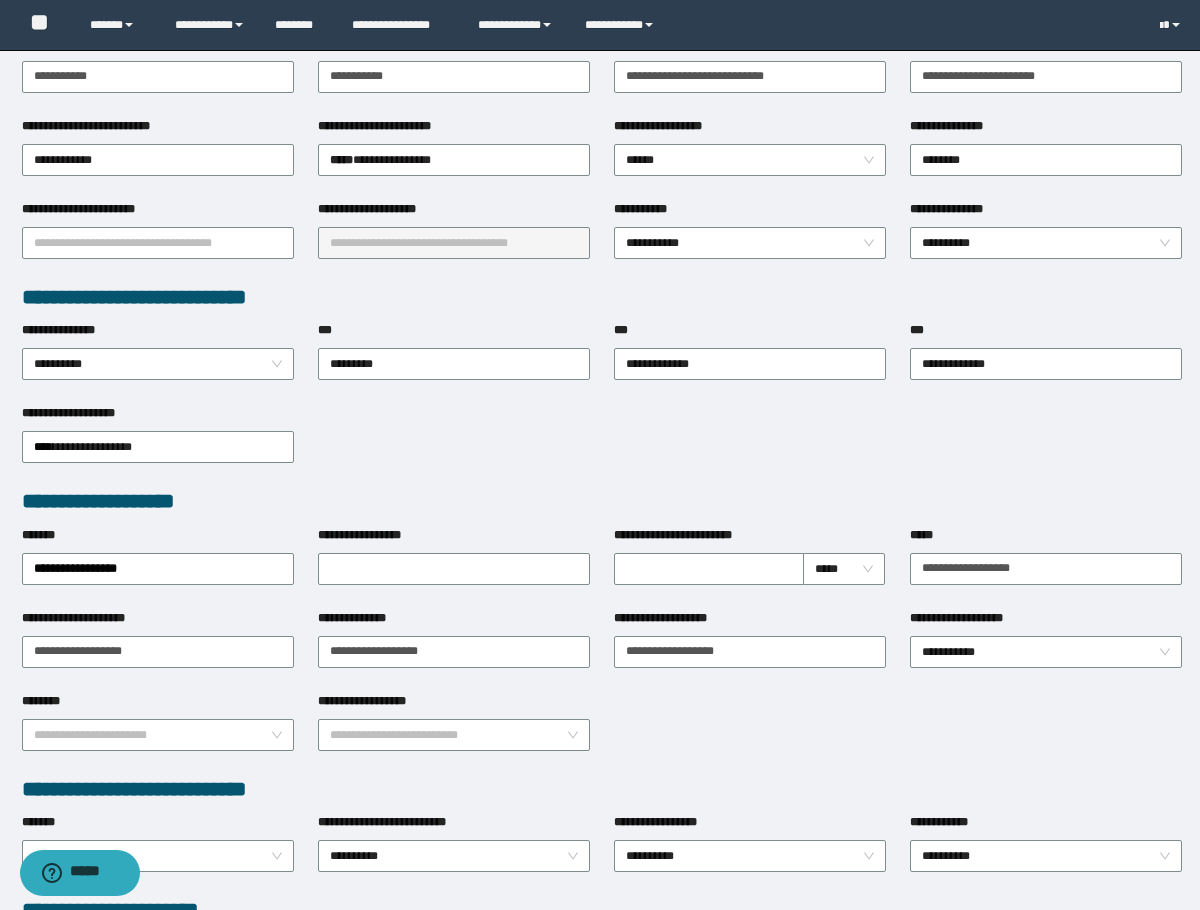 scroll, scrollTop: 253, scrollLeft: 0, axis: vertical 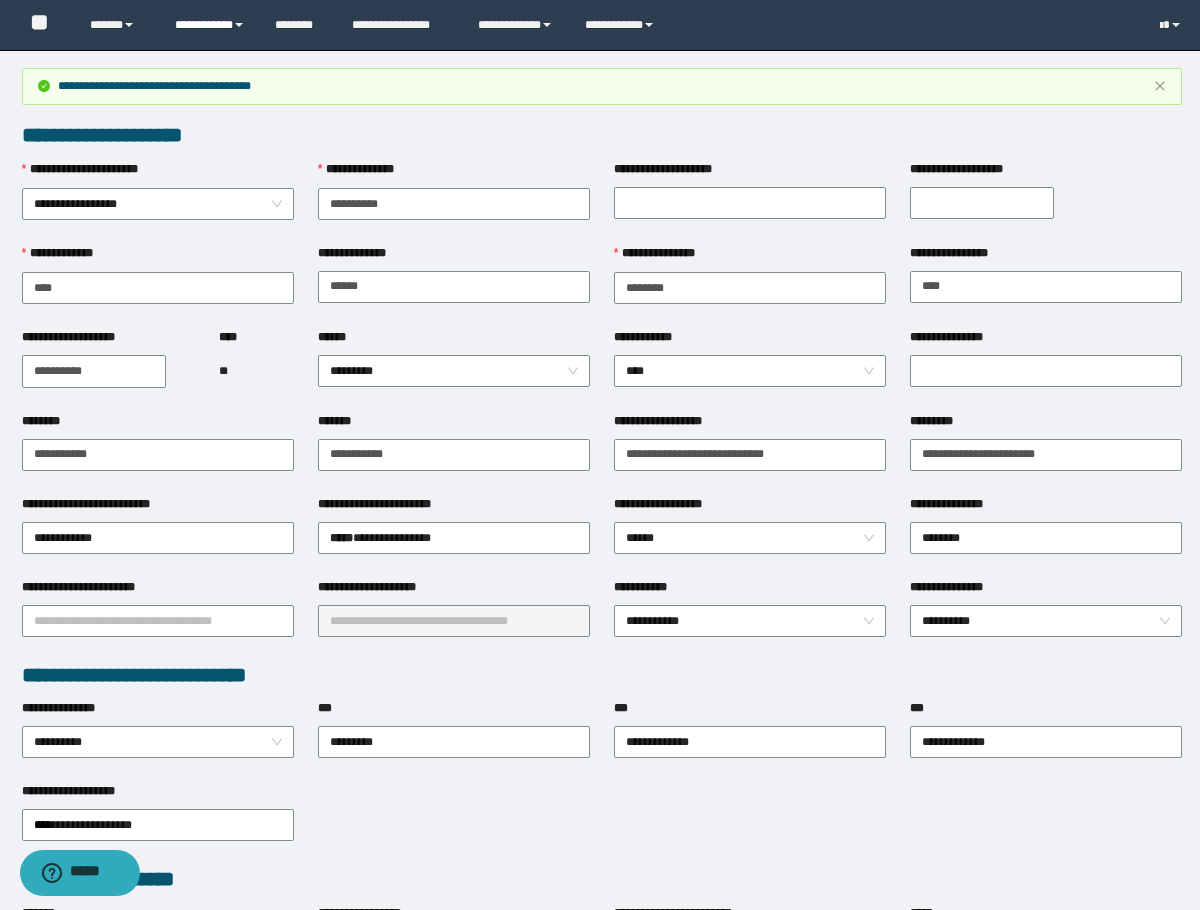 click at bounding box center [239, 25] 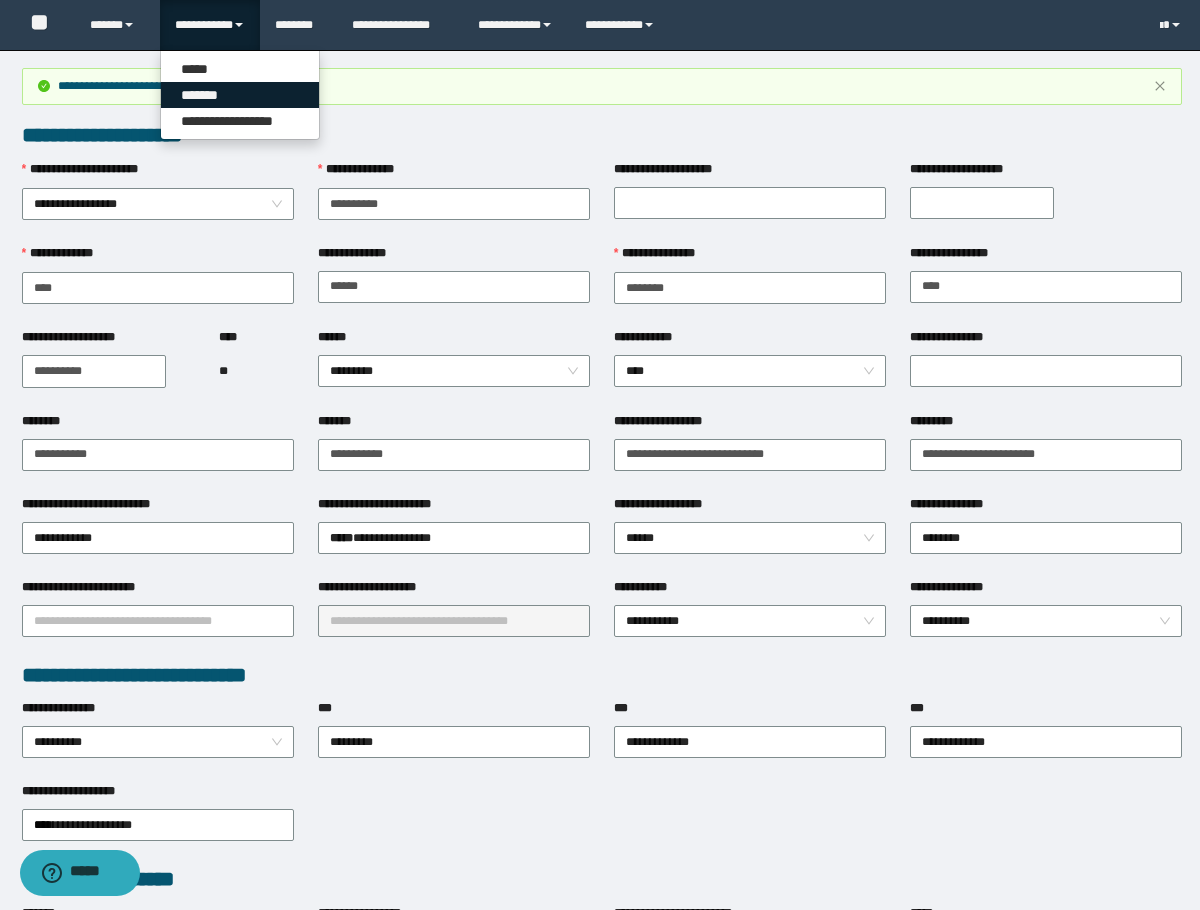 click on "*******" at bounding box center (240, 95) 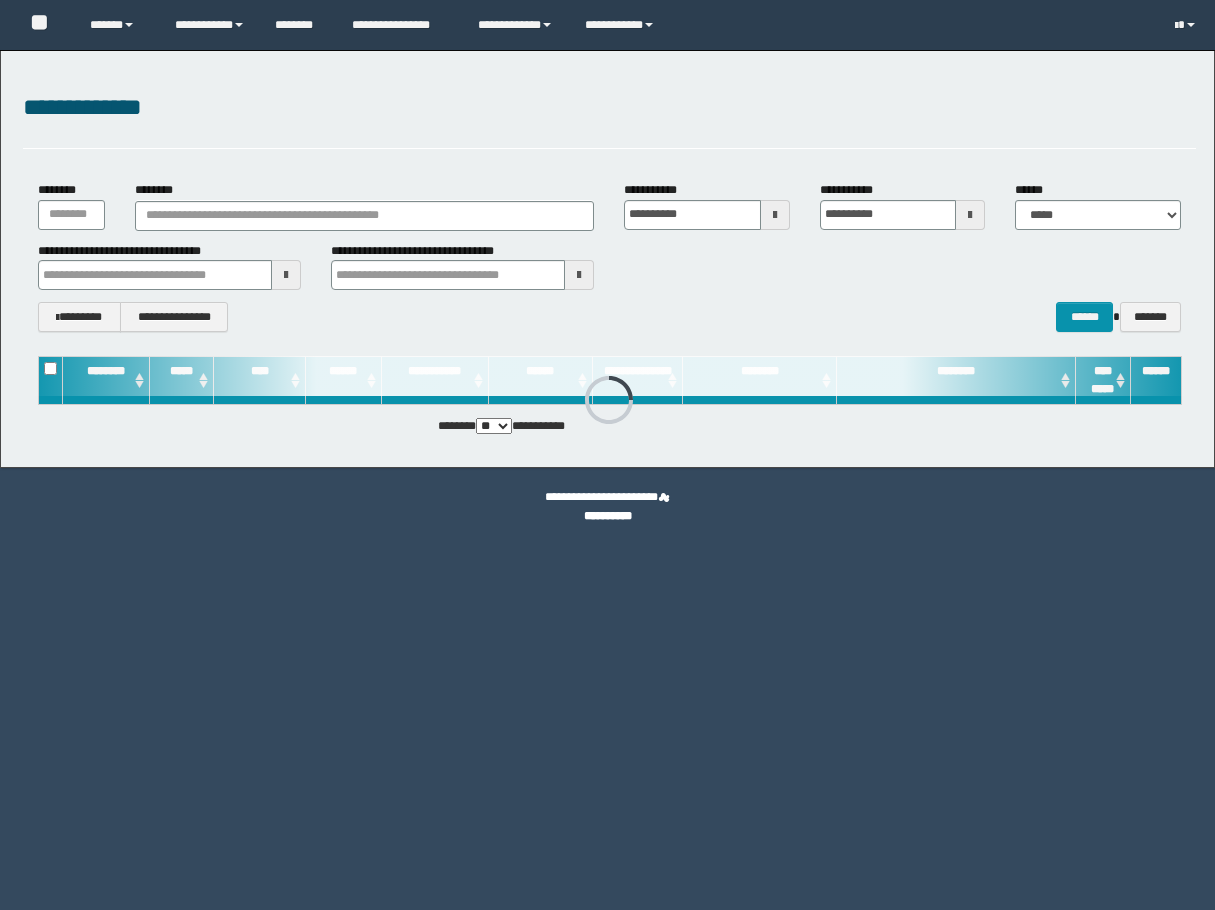 scroll, scrollTop: 0, scrollLeft: 0, axis: both 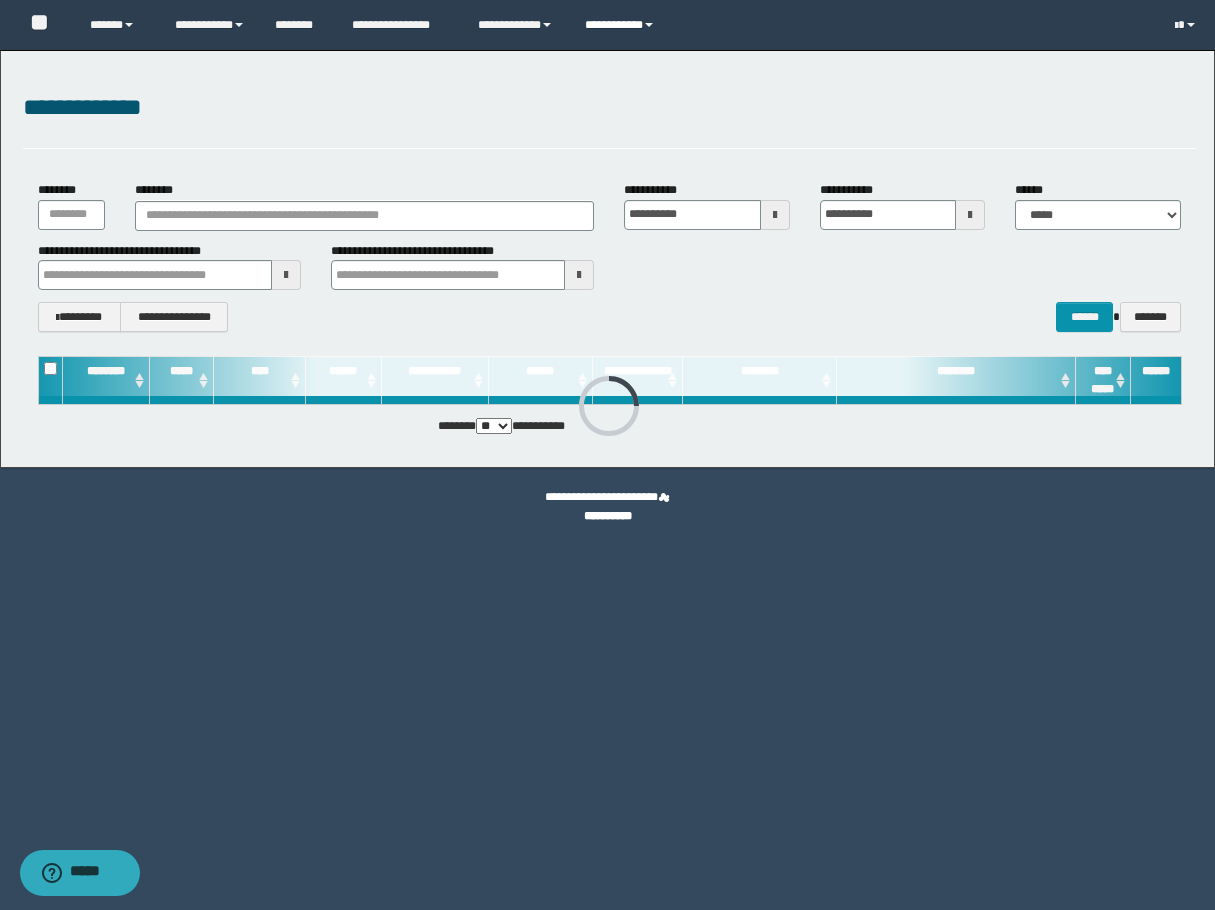 click on "**********" at bounding box center [622, 25] 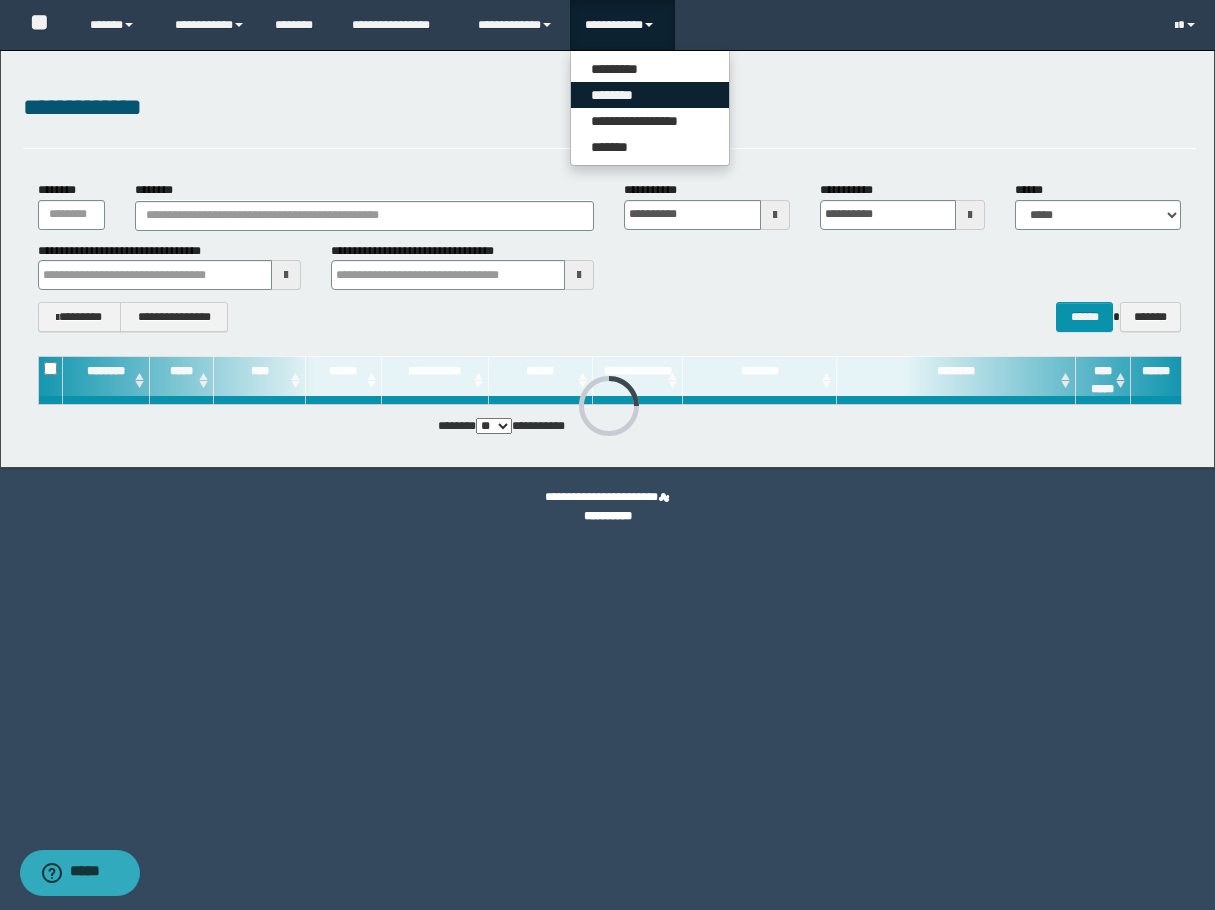 click on "********" at bounding box center [650, 95] 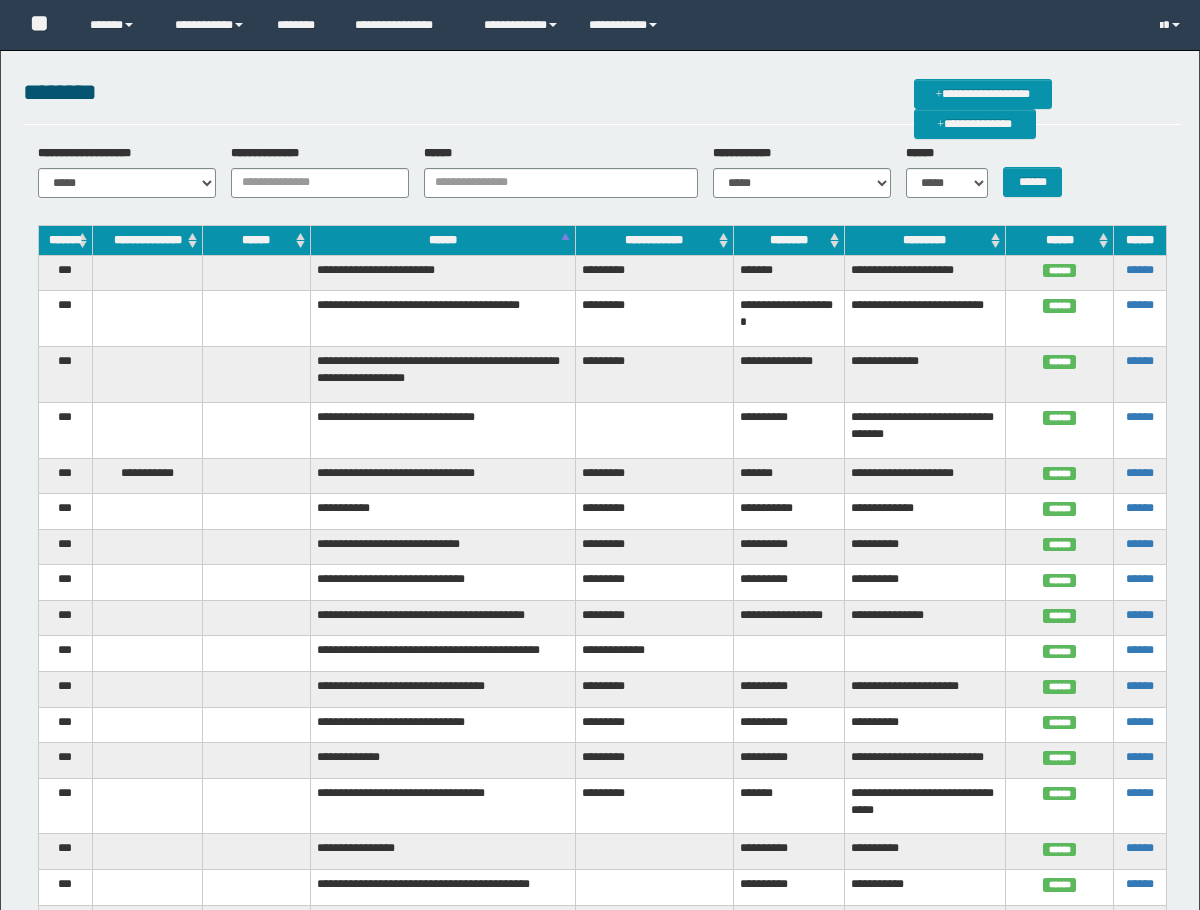 scroll, scrollTop: 0, scrollLeft: 0, axis: both 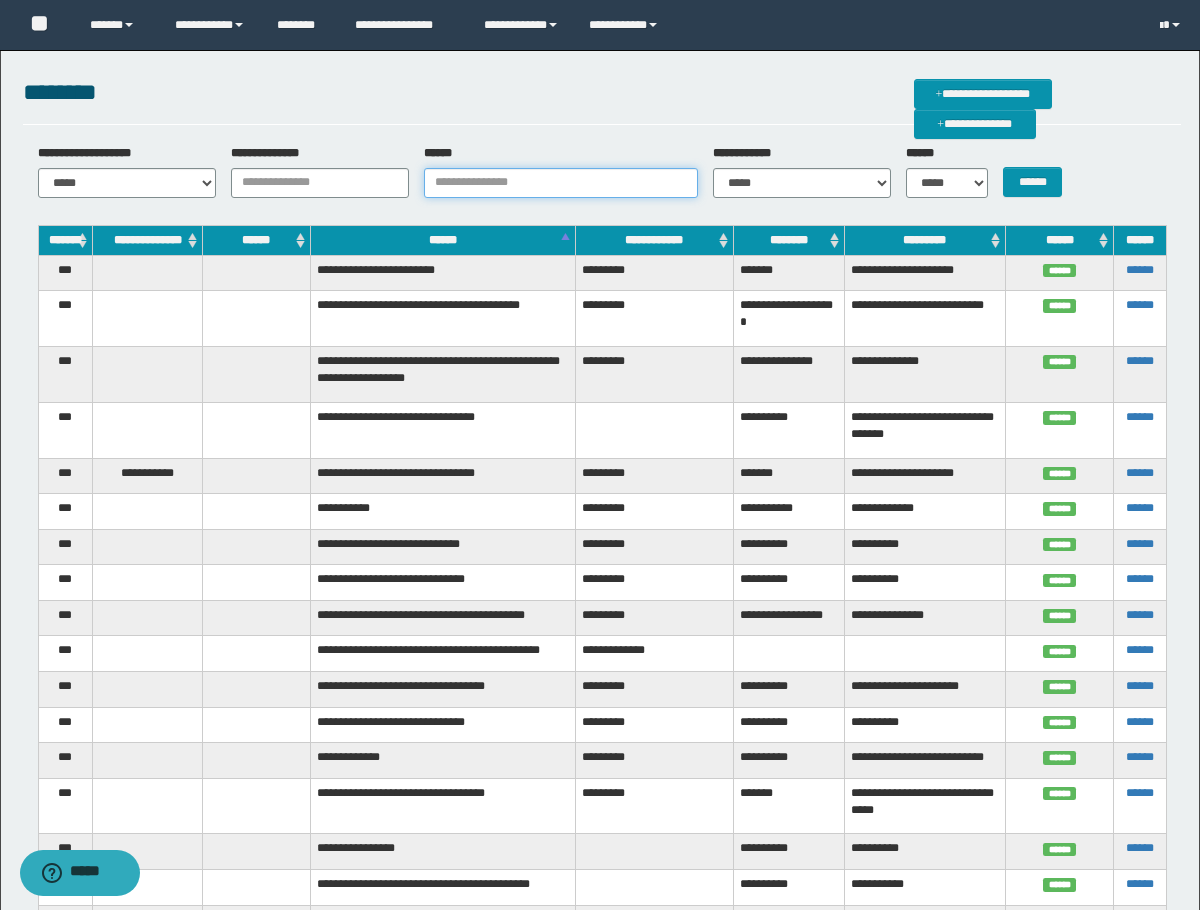 click on "******" at bounding box center (561, 183) 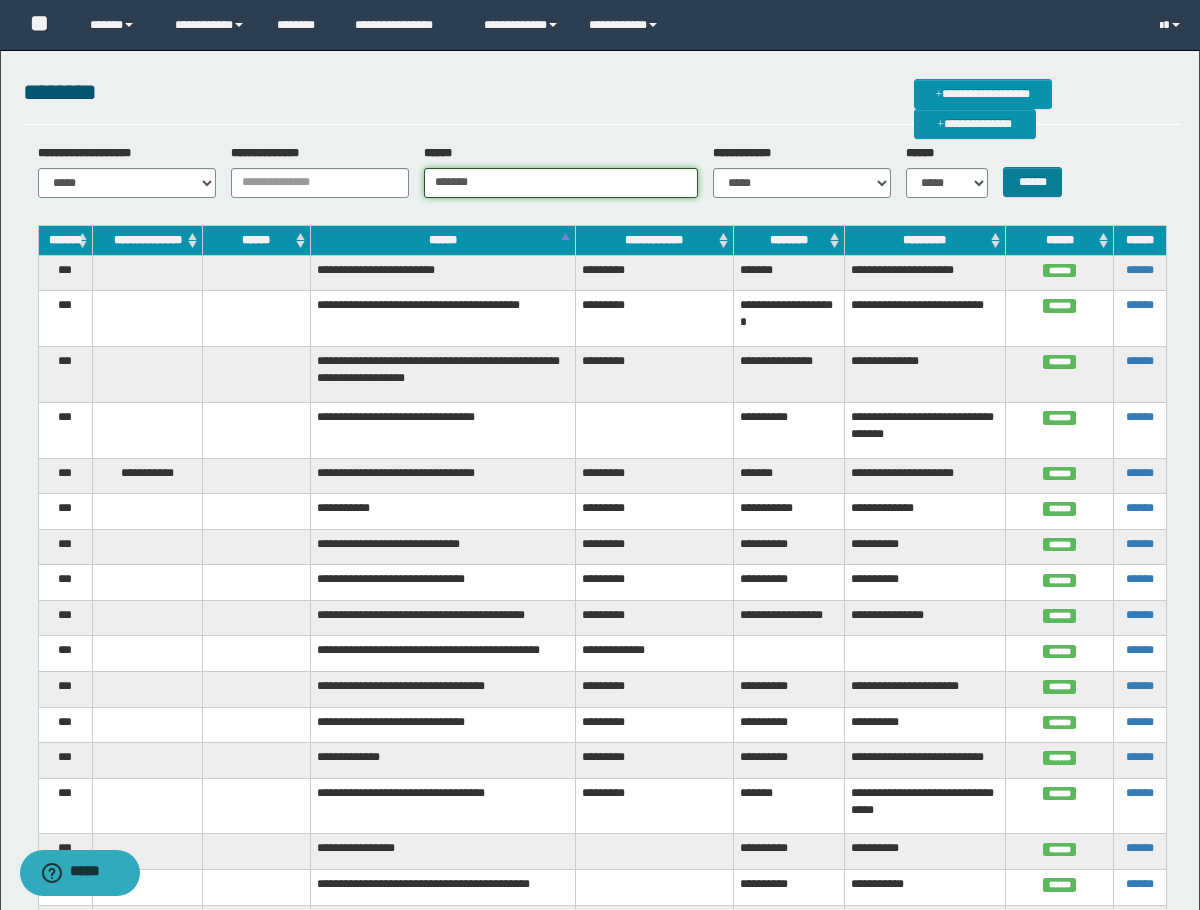 type on "*******" 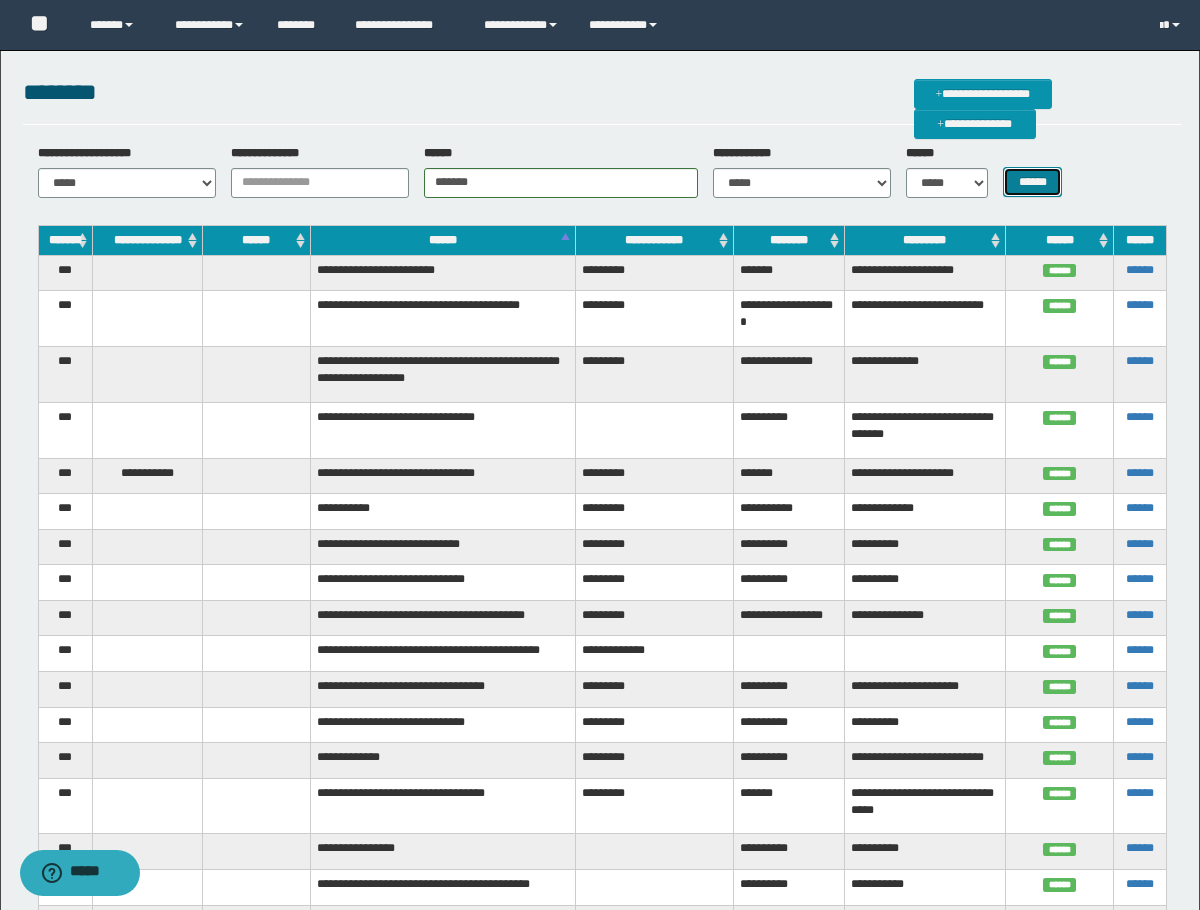 click on "******" at bounding box center (1032, 182) 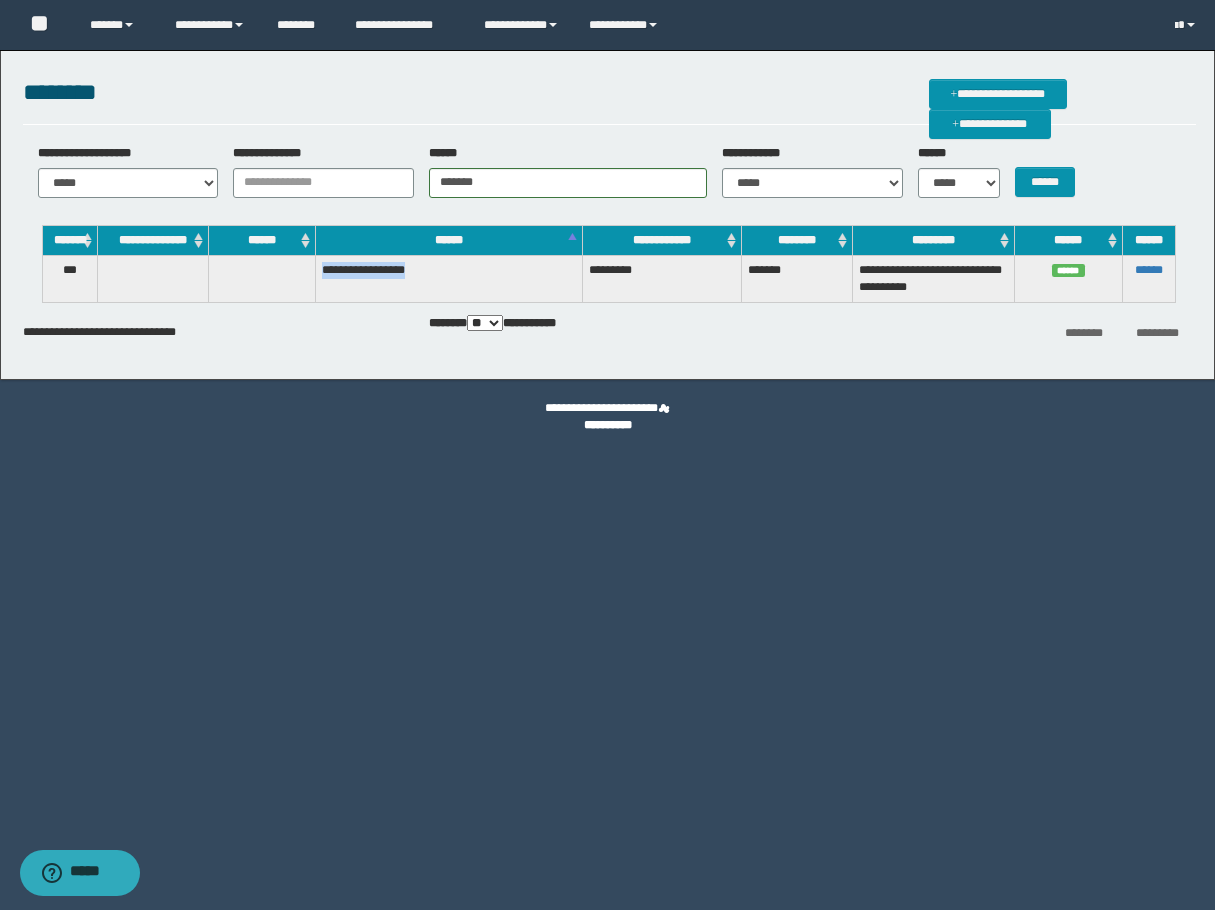 drag, startPoint x: 462, startPoint y: 266, endPoint x: 318, endPoint y: 269, distance: 144.03125 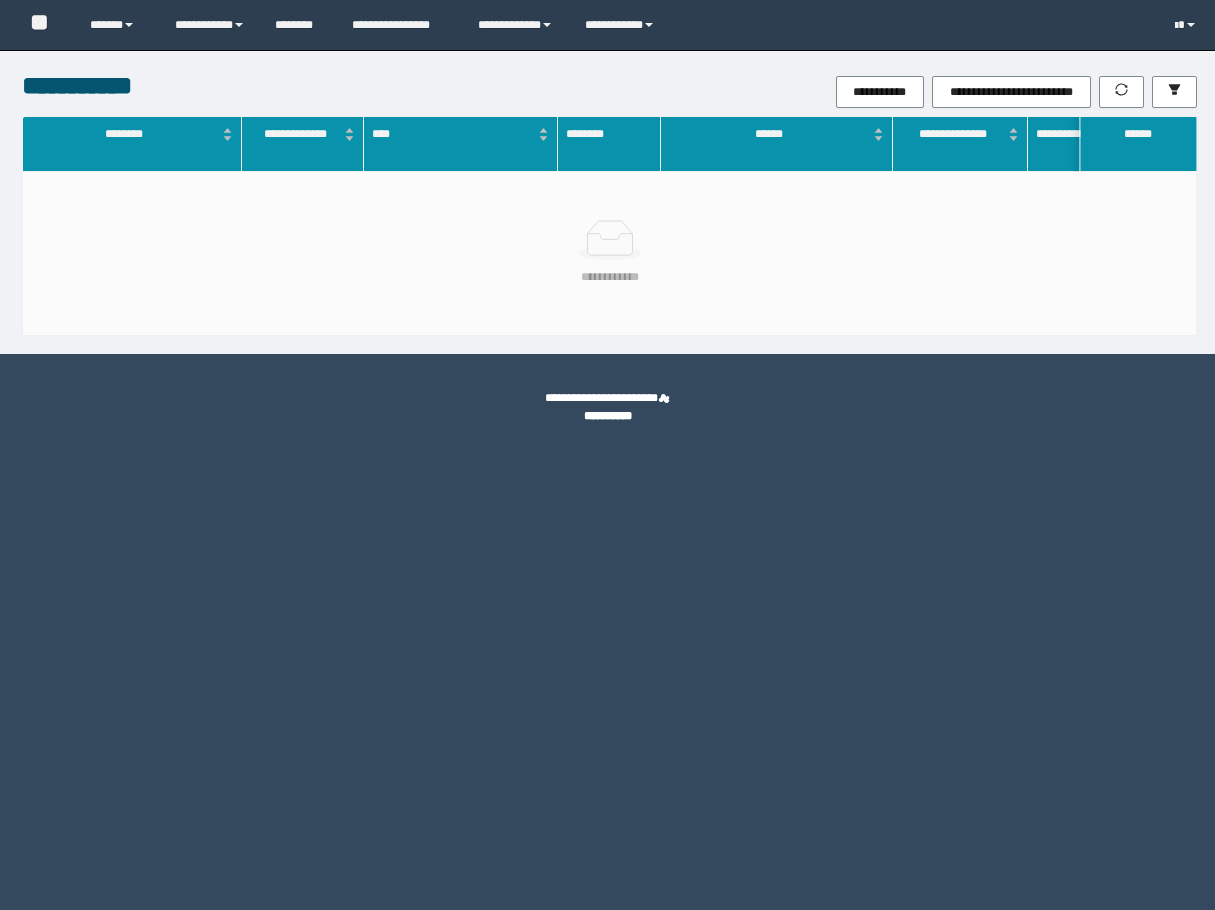 scroll, scrollTop: 0, scrollLeft: 0, axis: both 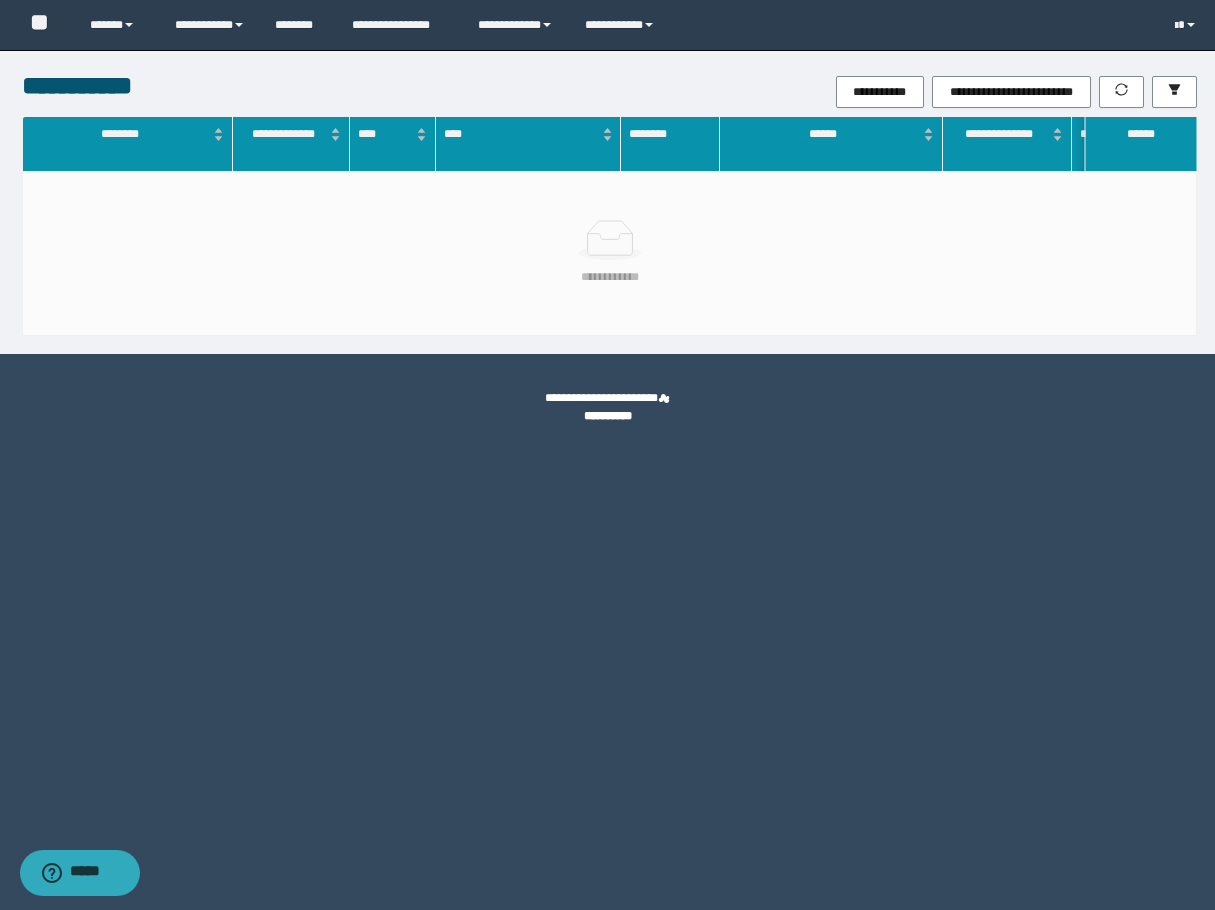 click on "**********" at bounding box center (607, 455) 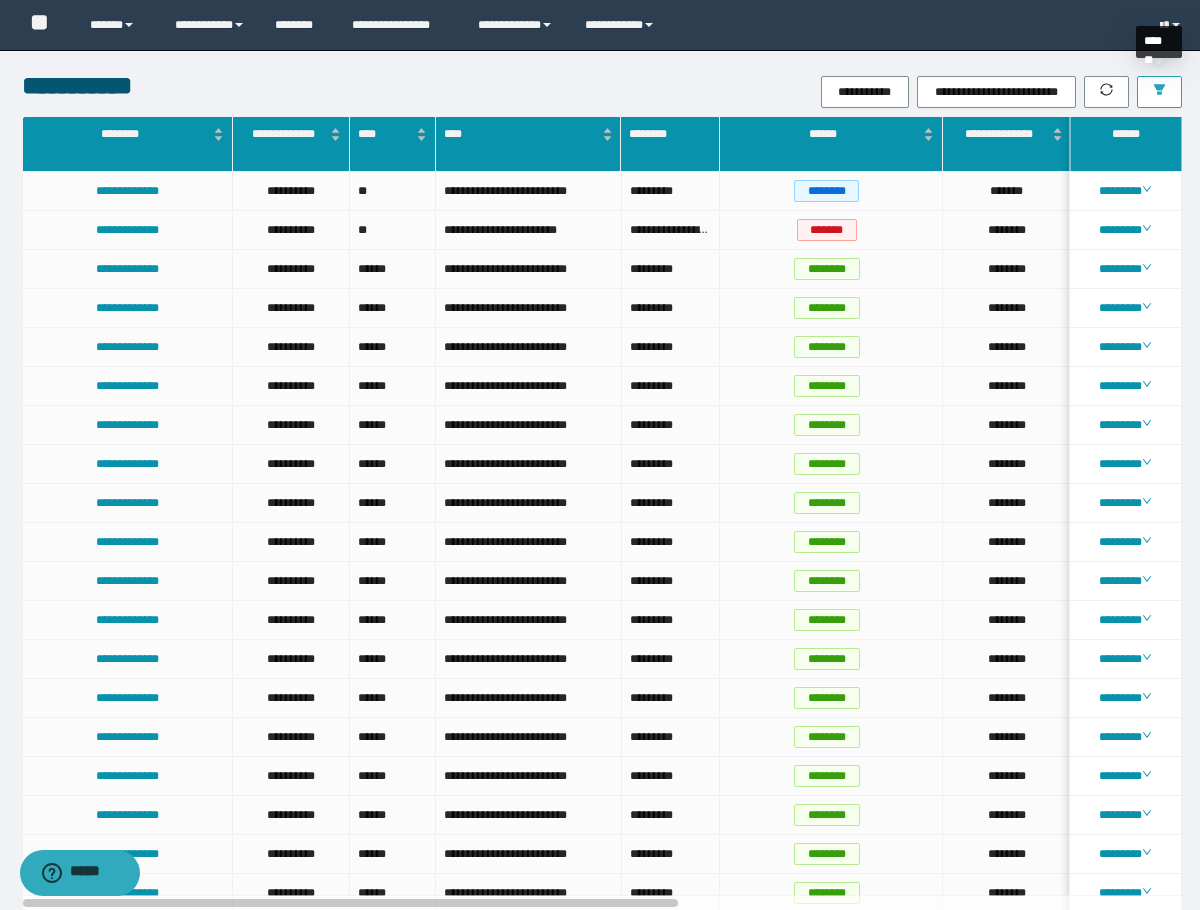 click at bounding box center (1159, 92) 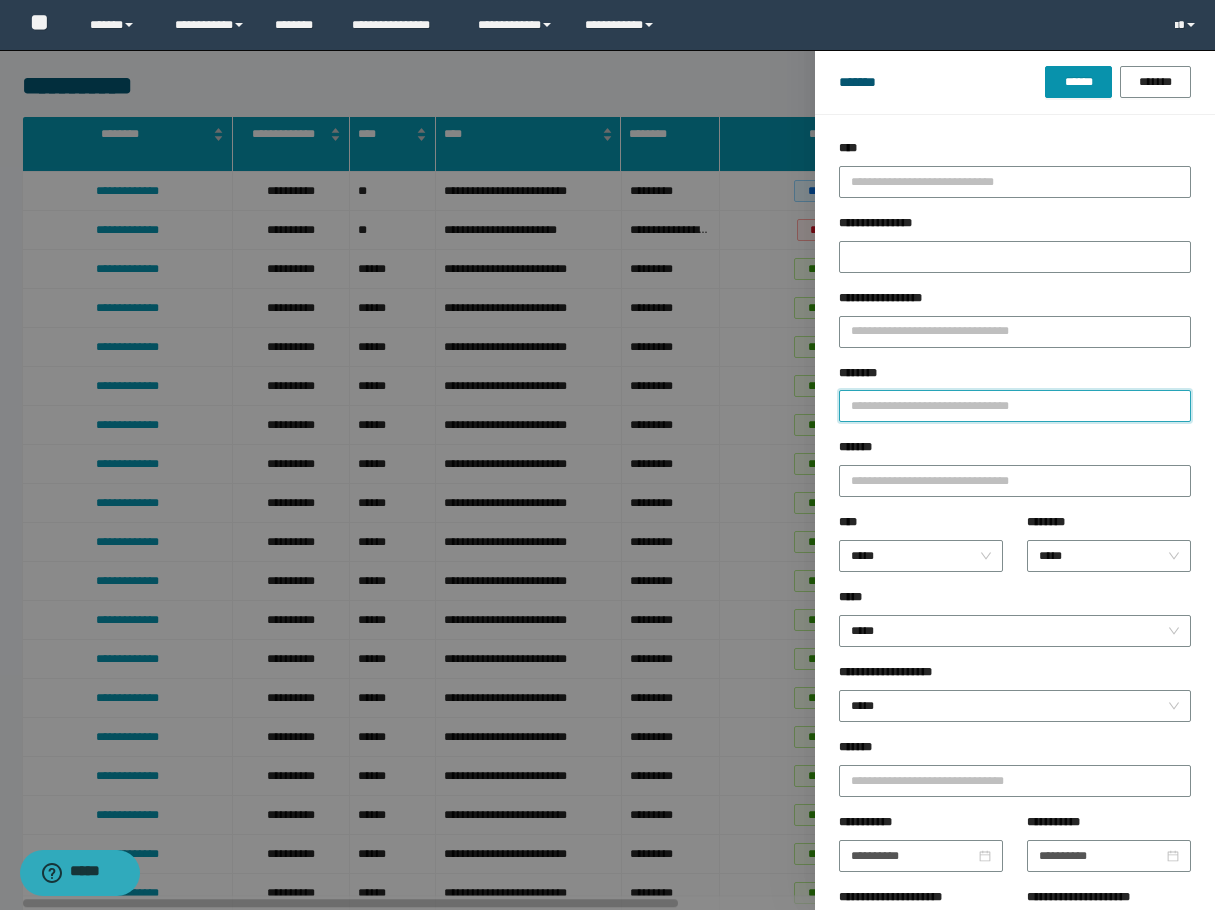 drag, startPoint x: 853, startPoint y: 407, endPoint x: 875, endPoint y: 403, distance: 22.36068 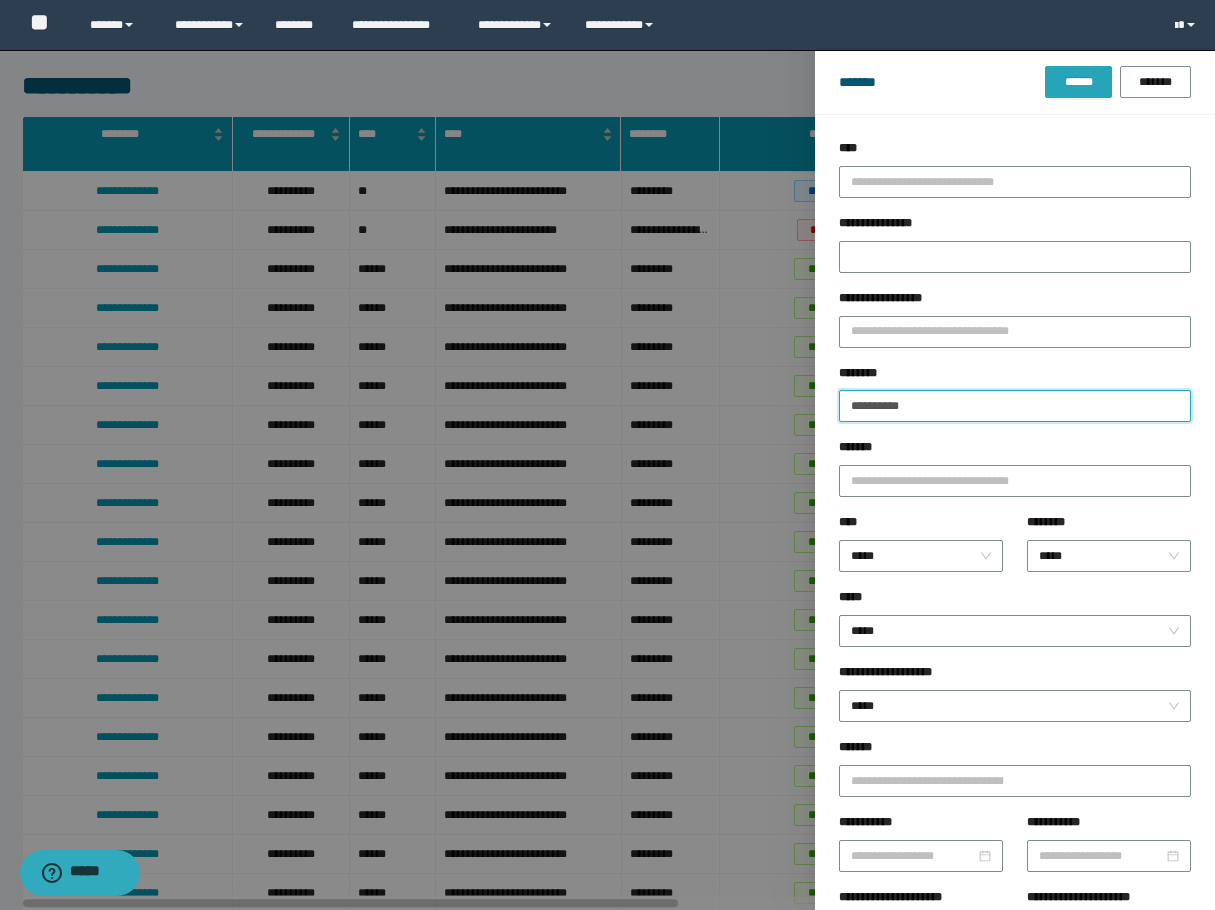 type on "**********" 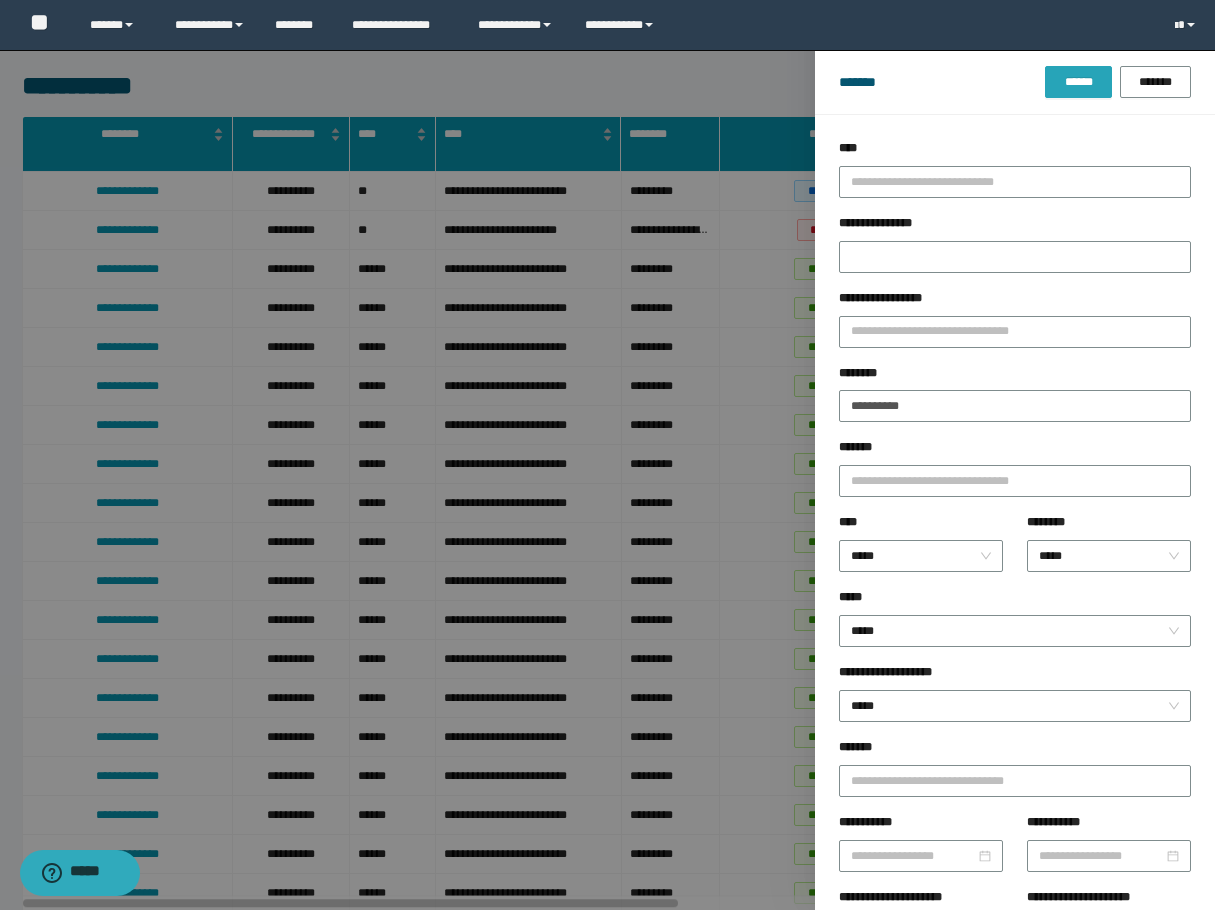 click on "******" at bounding box center (1078, 82) 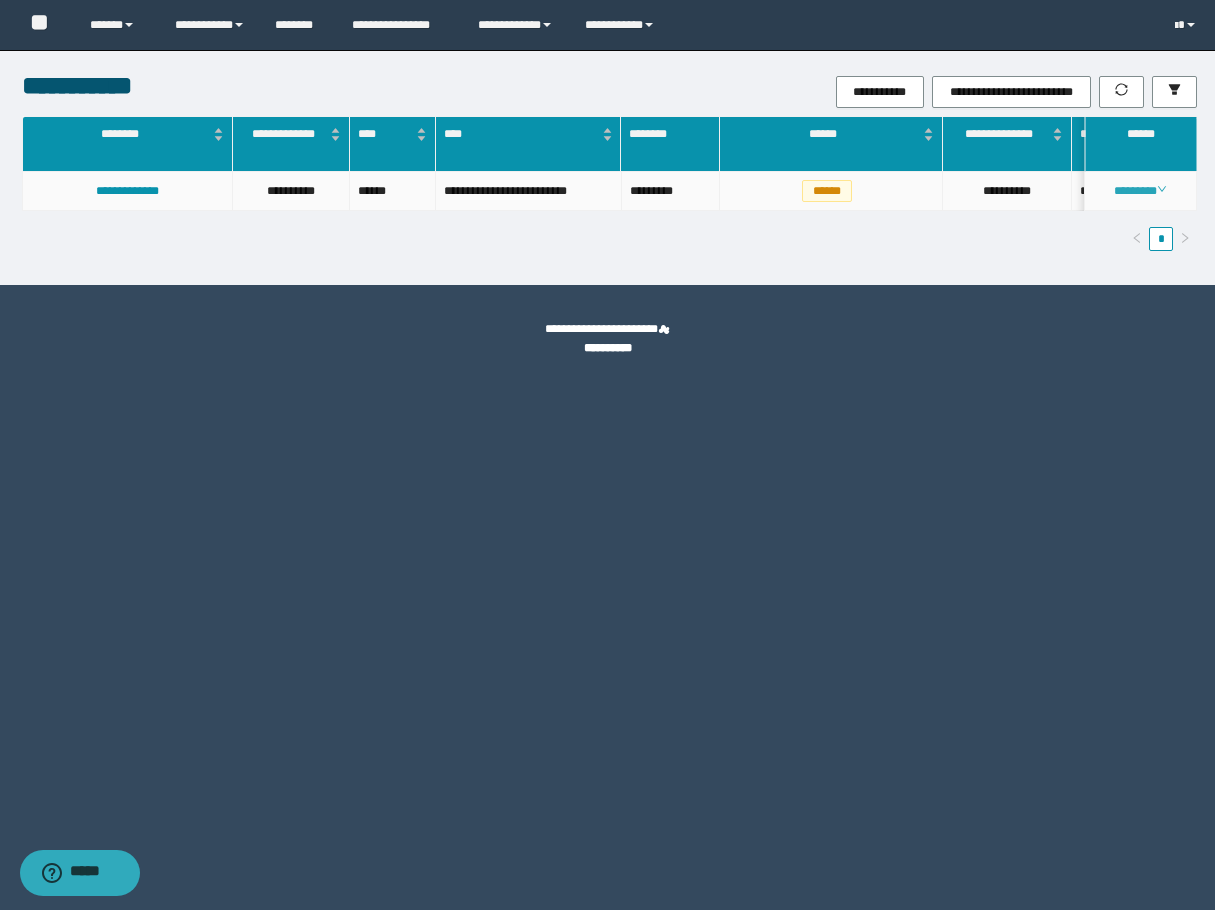 click on "********" at bounding box center (1140, 191) 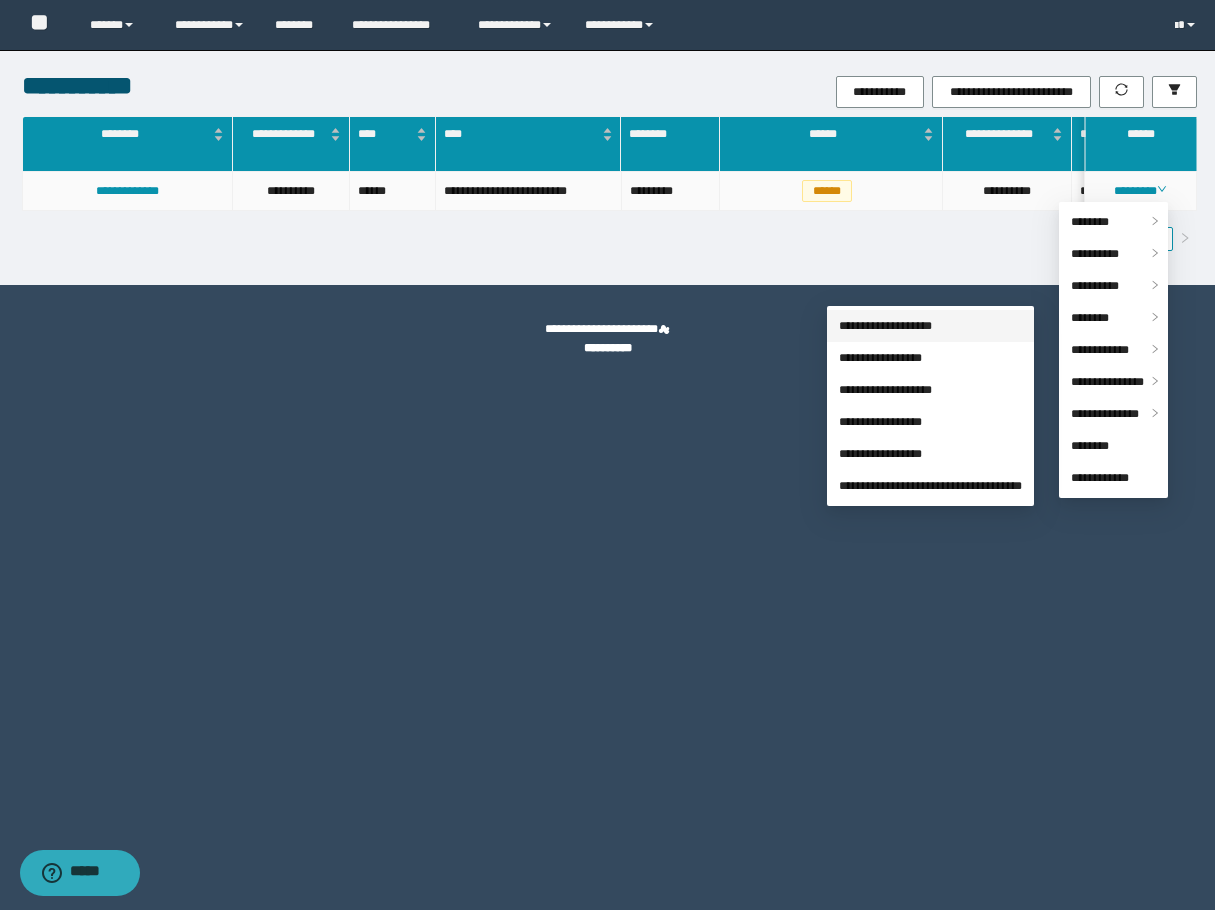 click on "**********" at bounding box center [885, 326] 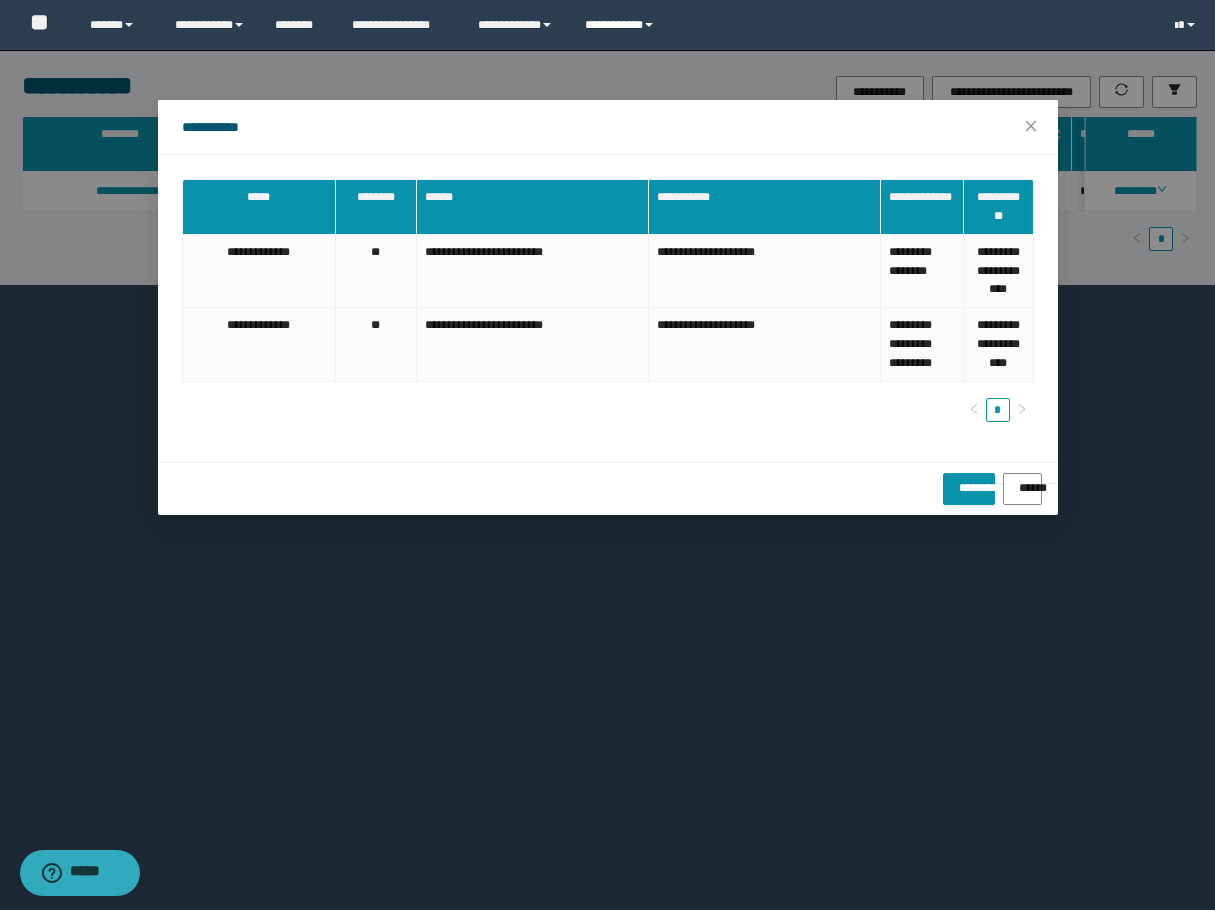 click on "**********" at bounding box center [622, 25] 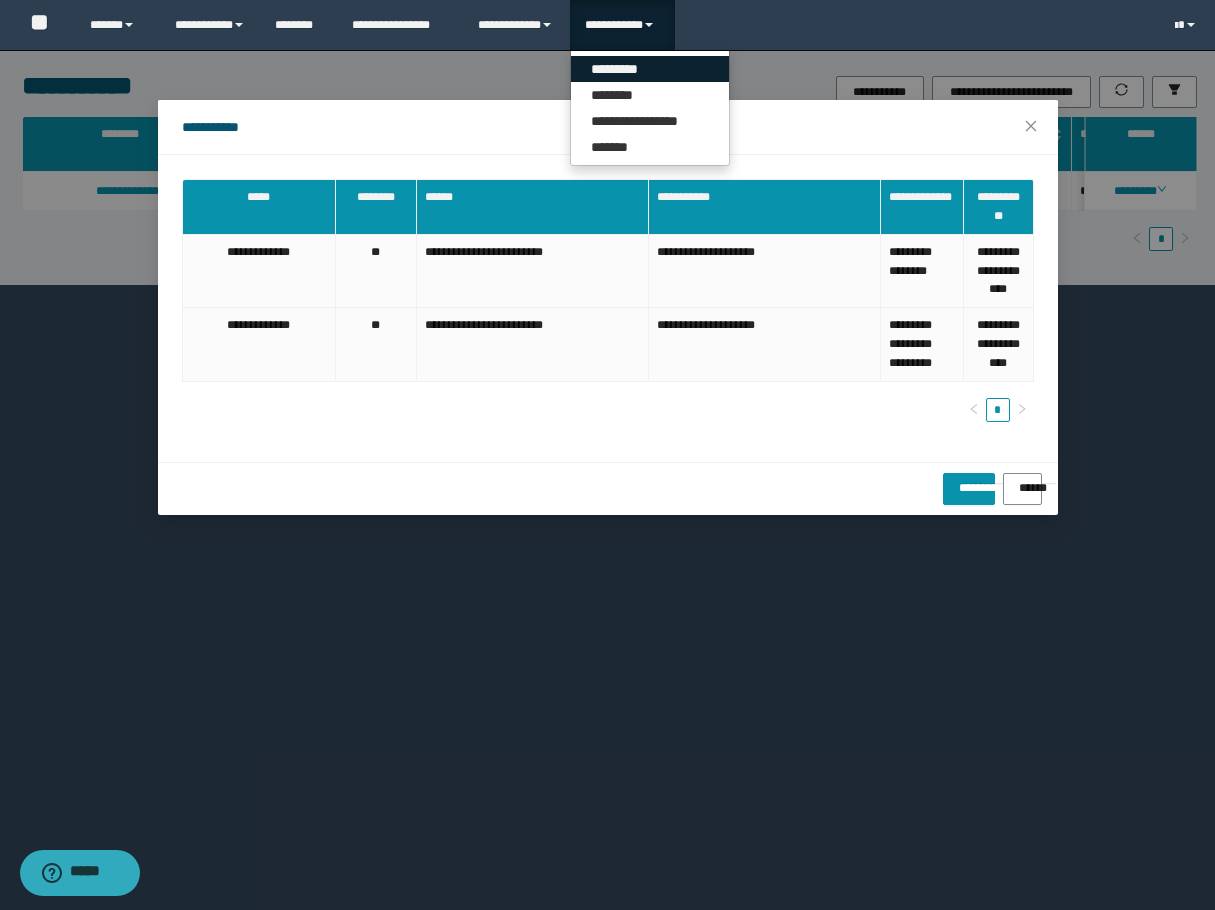 click on "*********" at bounding box center (650, 69) 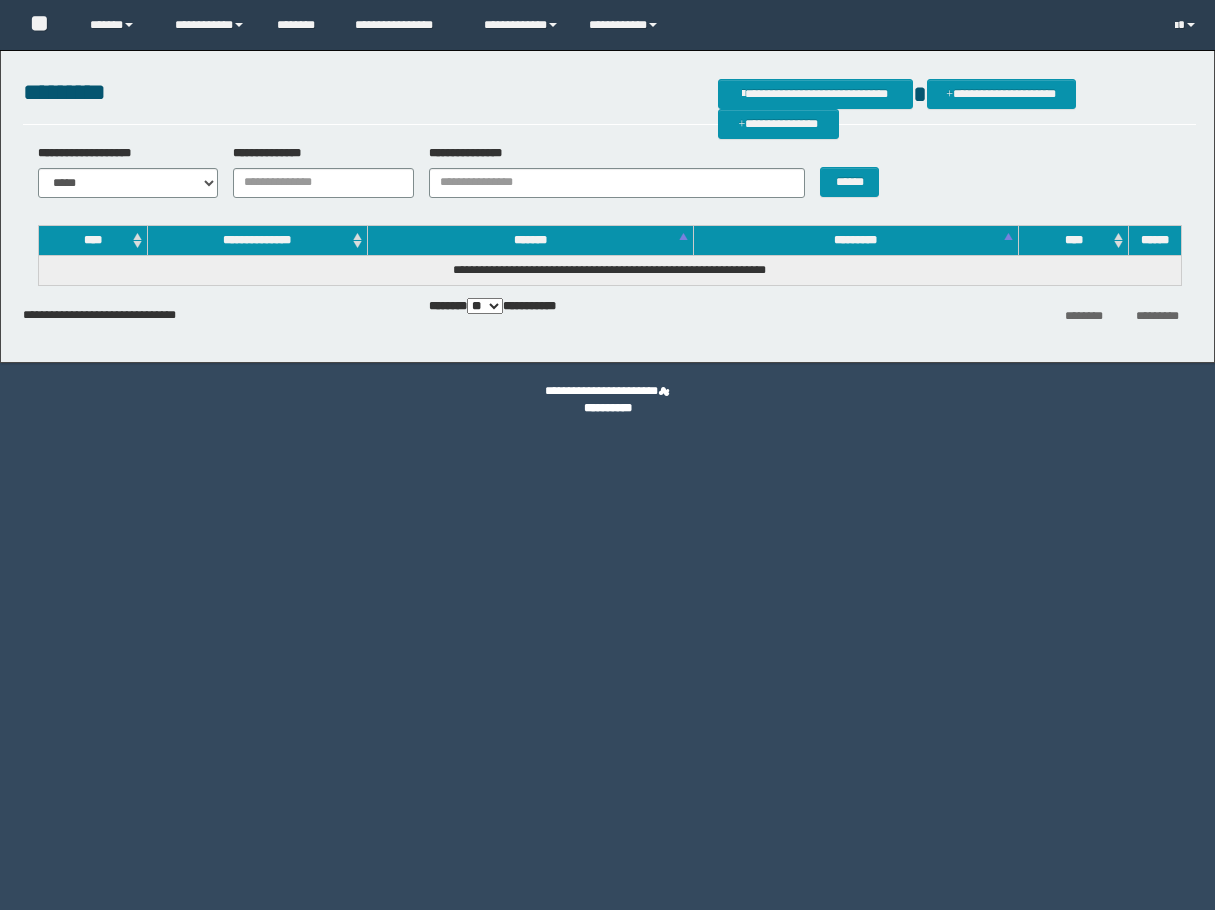 scroll, scrollTop: 0, scrollLeft: 0, axis: both 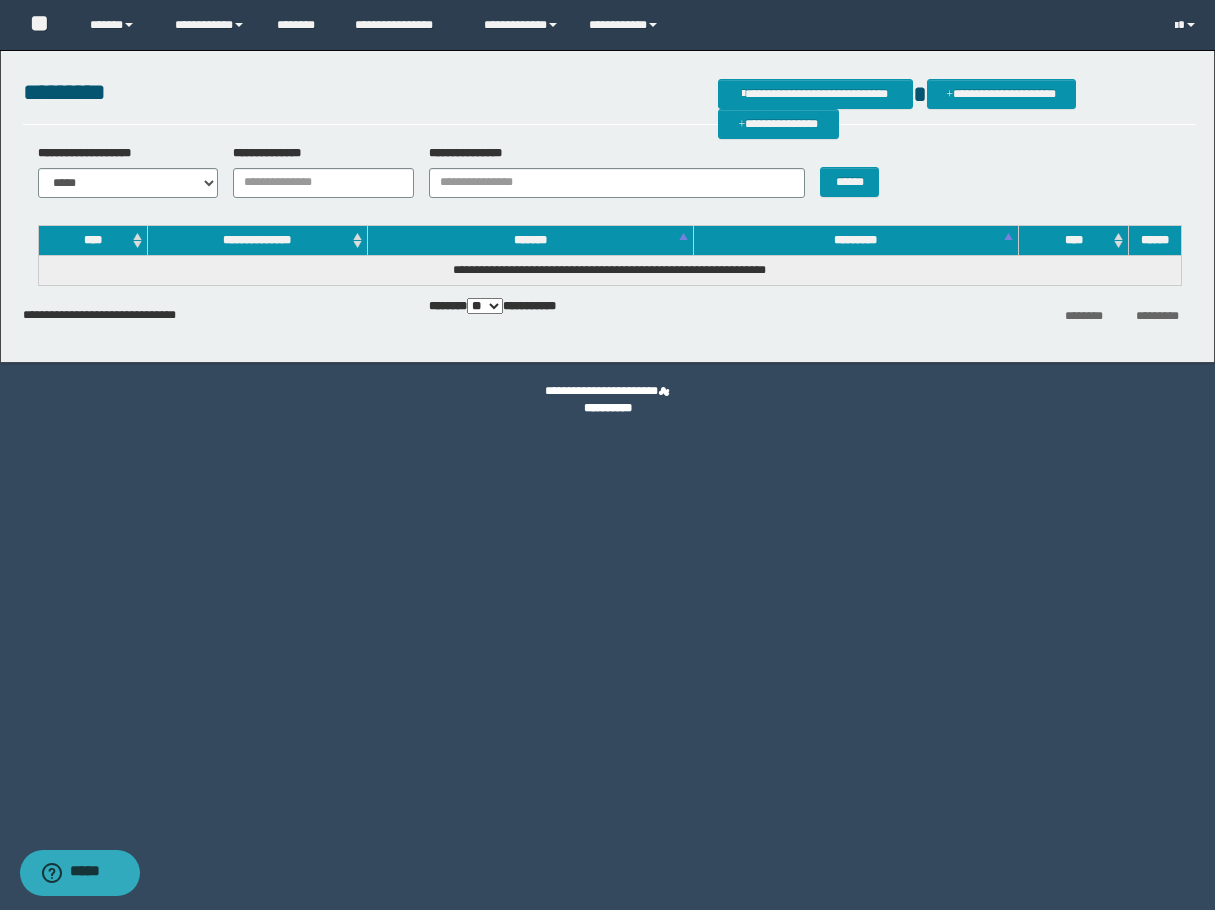click on "**********" at bounding box center (607, 455) 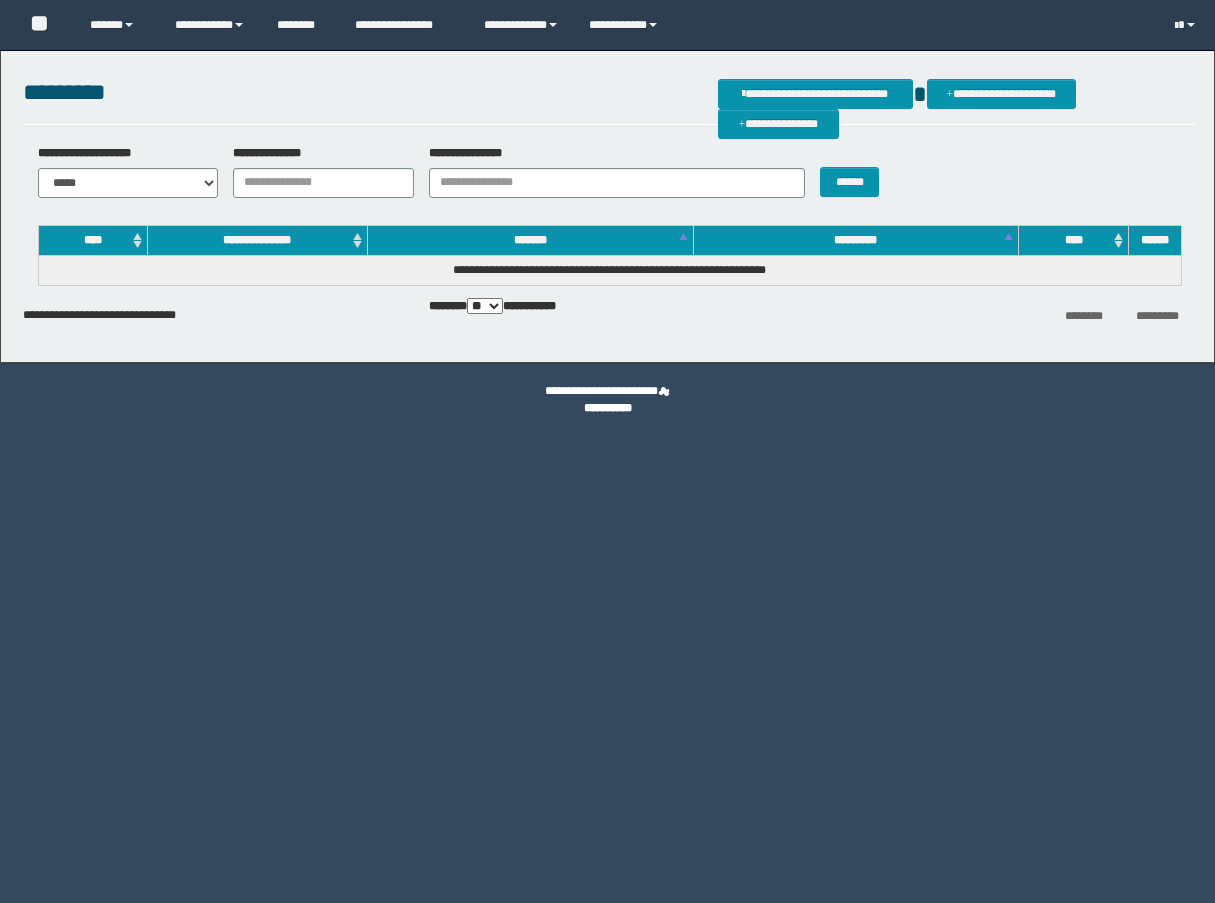 scroll, scrollTop: 0, scrollLeft: 0, axis: both 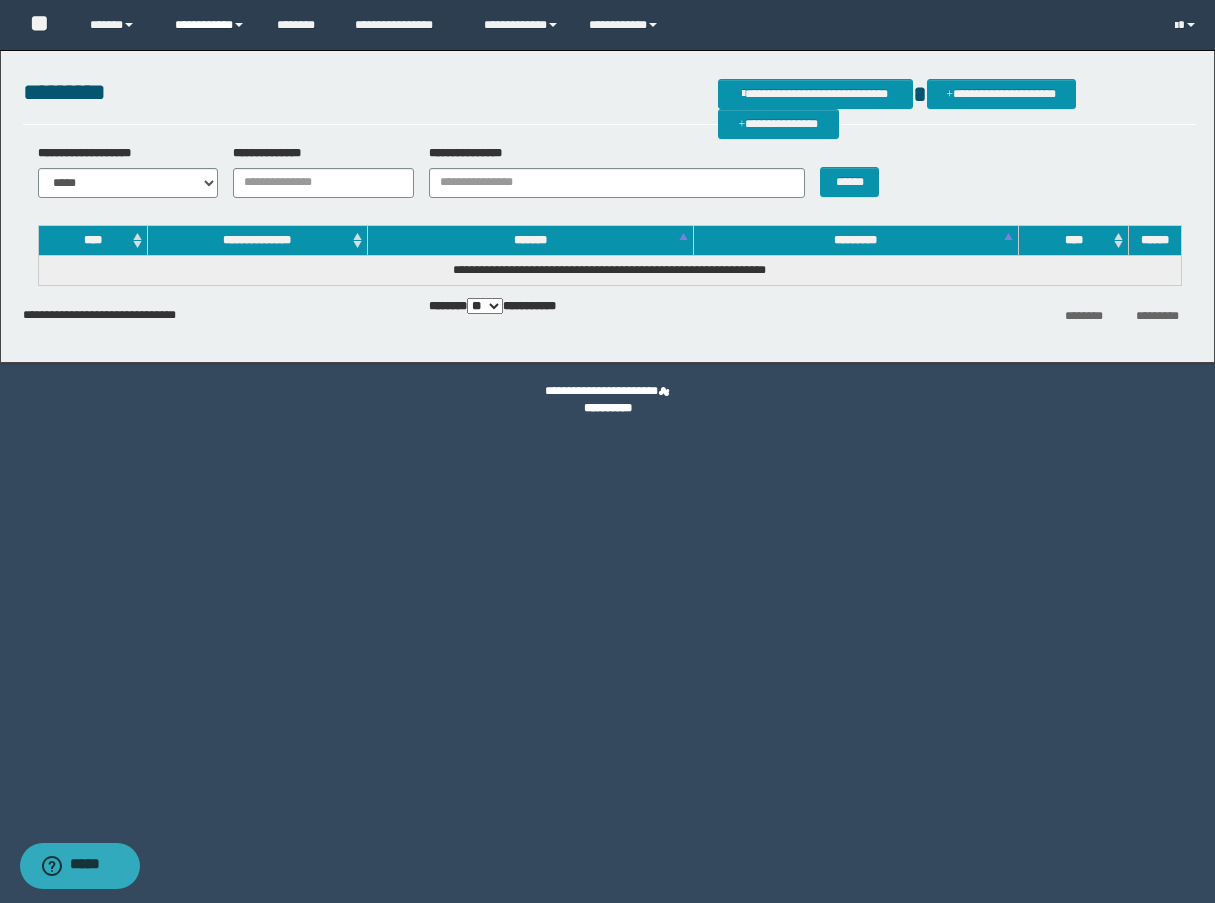 click on "**********" at bounding box center [210, 25] 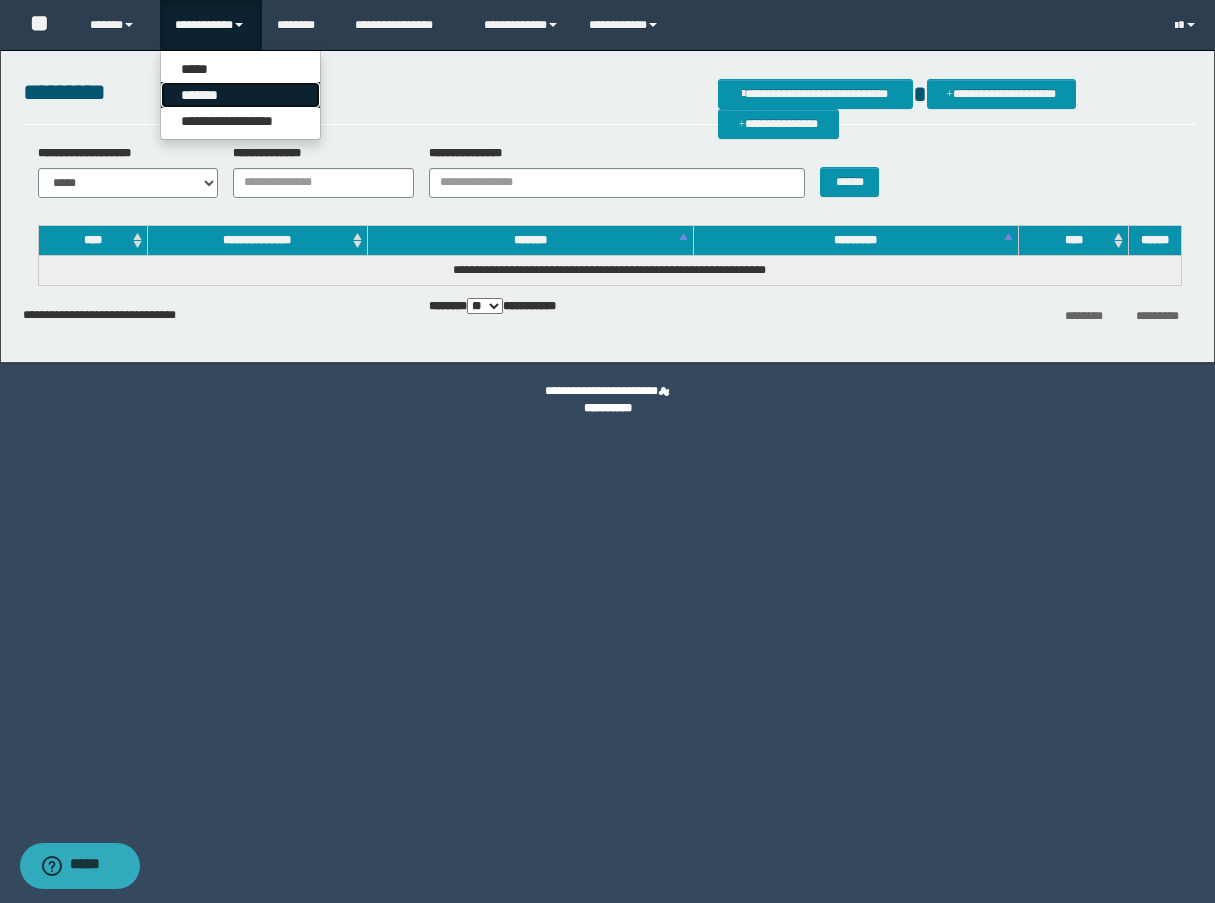 click on "*******" at bounding box center (240, 95) 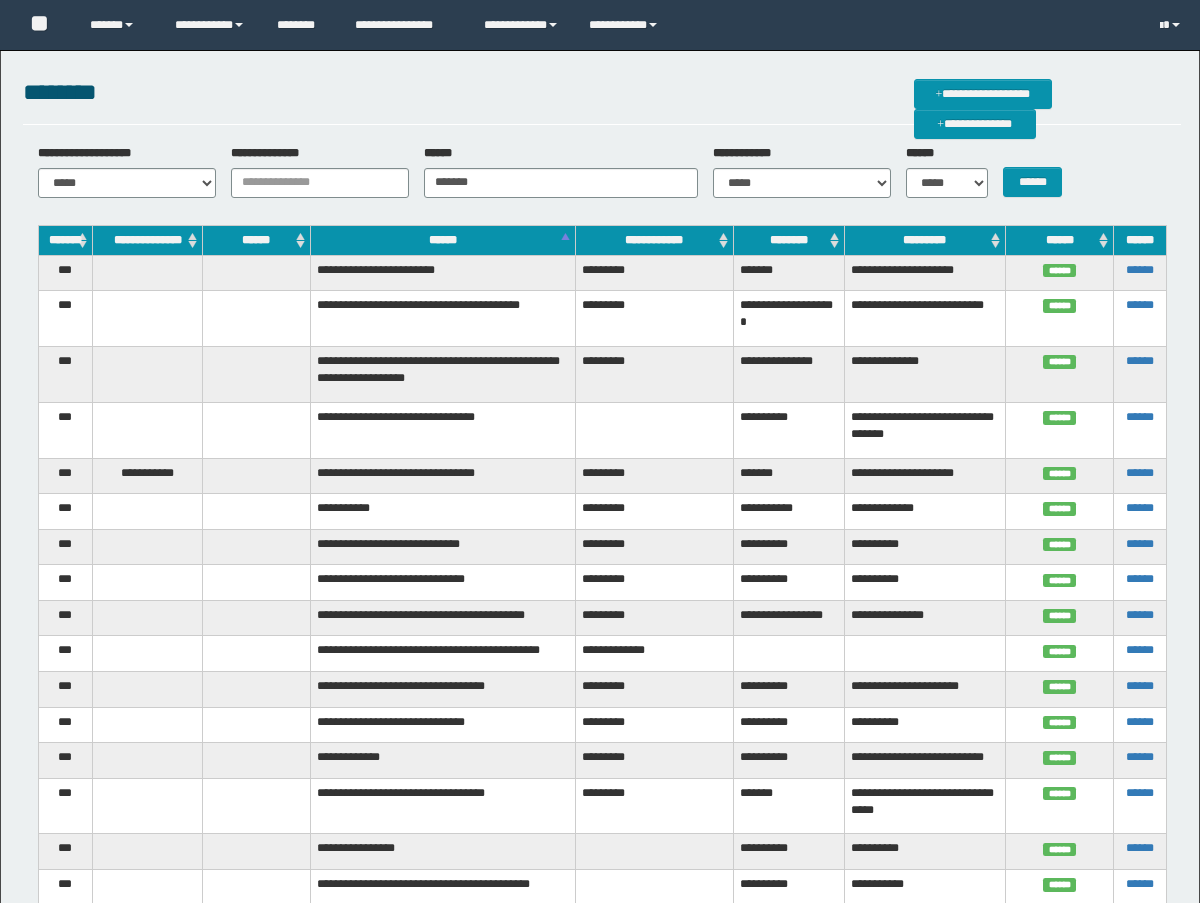 scroll, scrollTop: 0, scrollLeft: 0, axis: both 